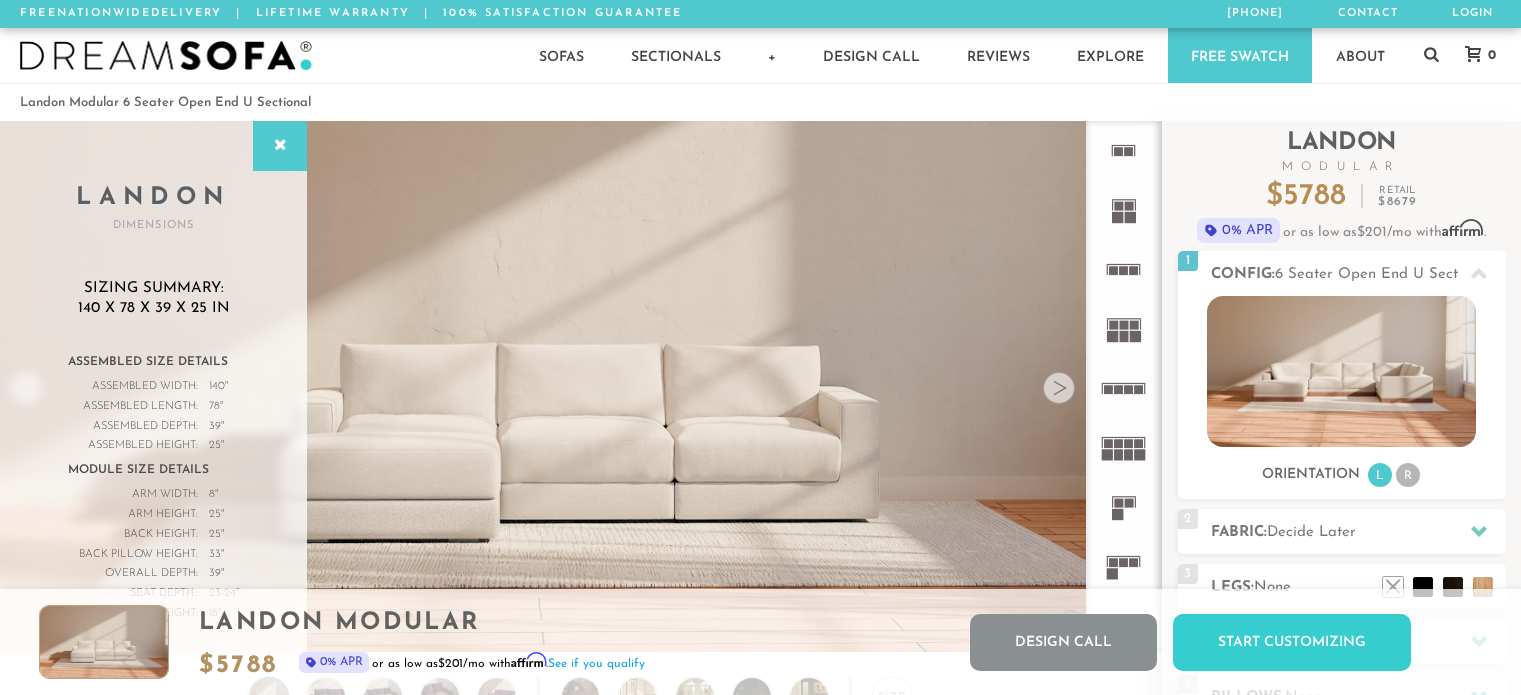scroll, scrollTop: 5732, scrollLeft: 0, axis: vertical 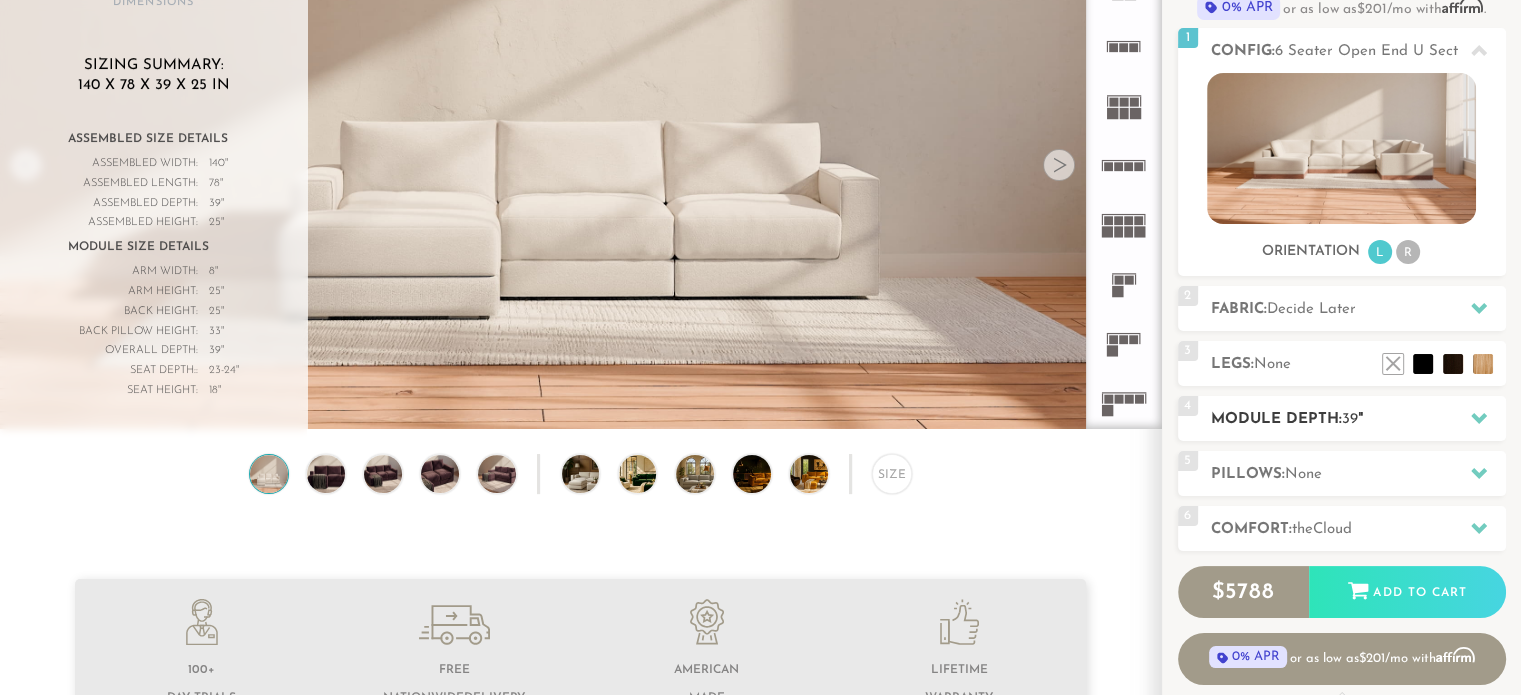 click 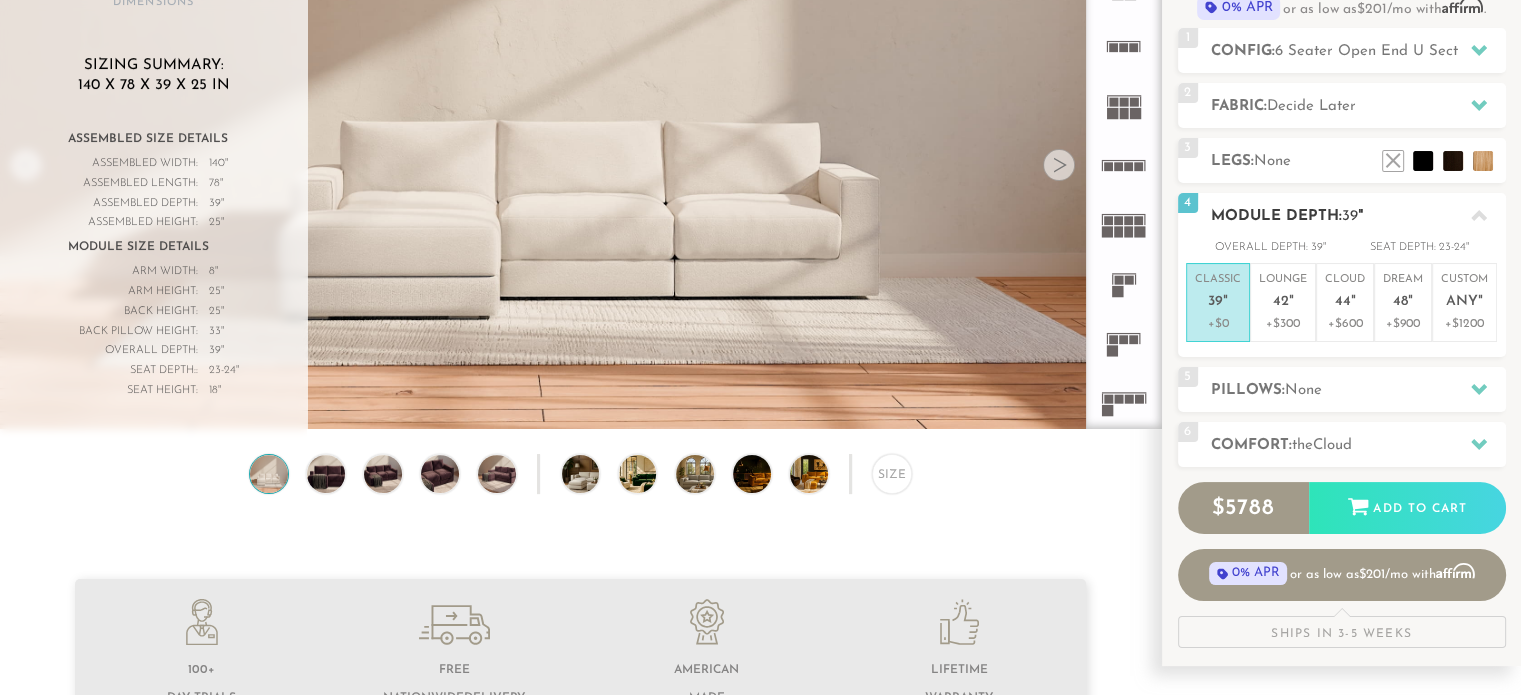 click on "Classic 39 "" at bounding box center (1218, 293) 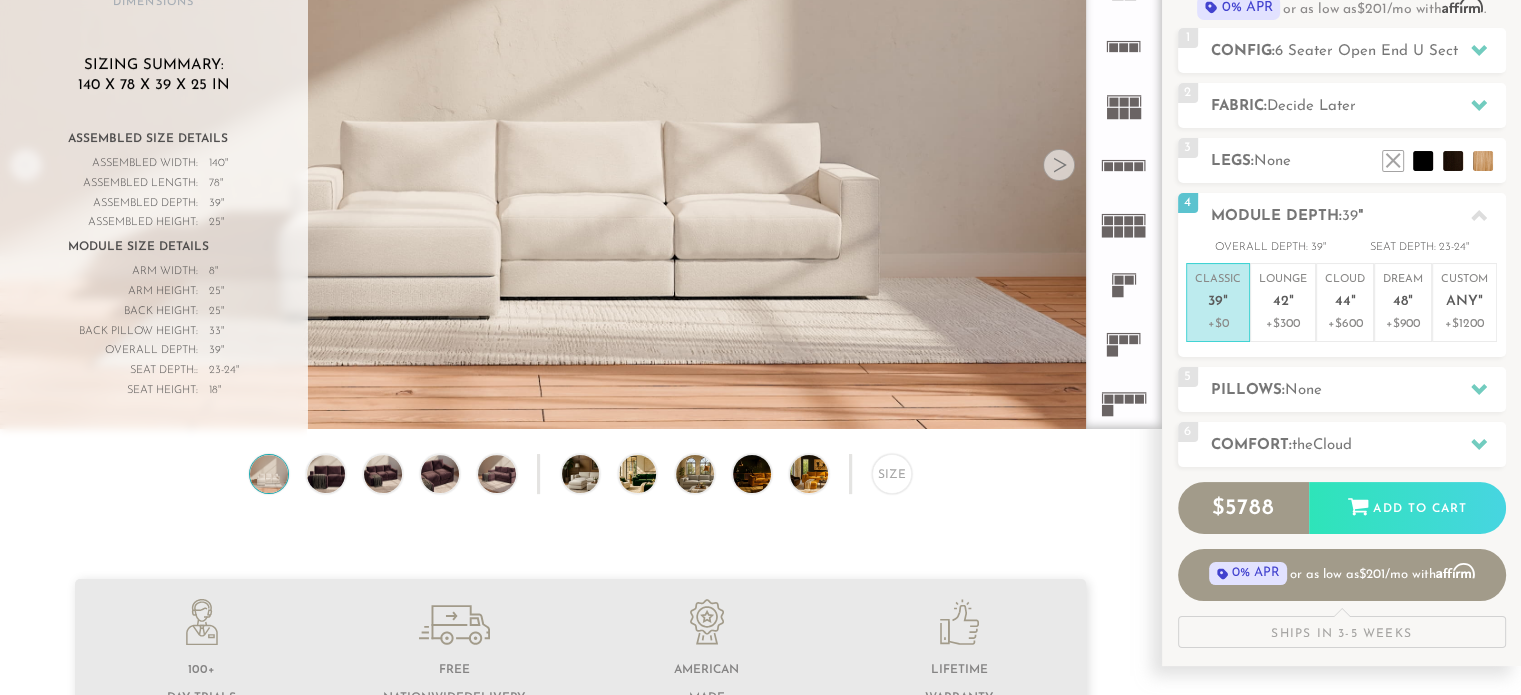 click on "Size" at bounding box center [580, 479] 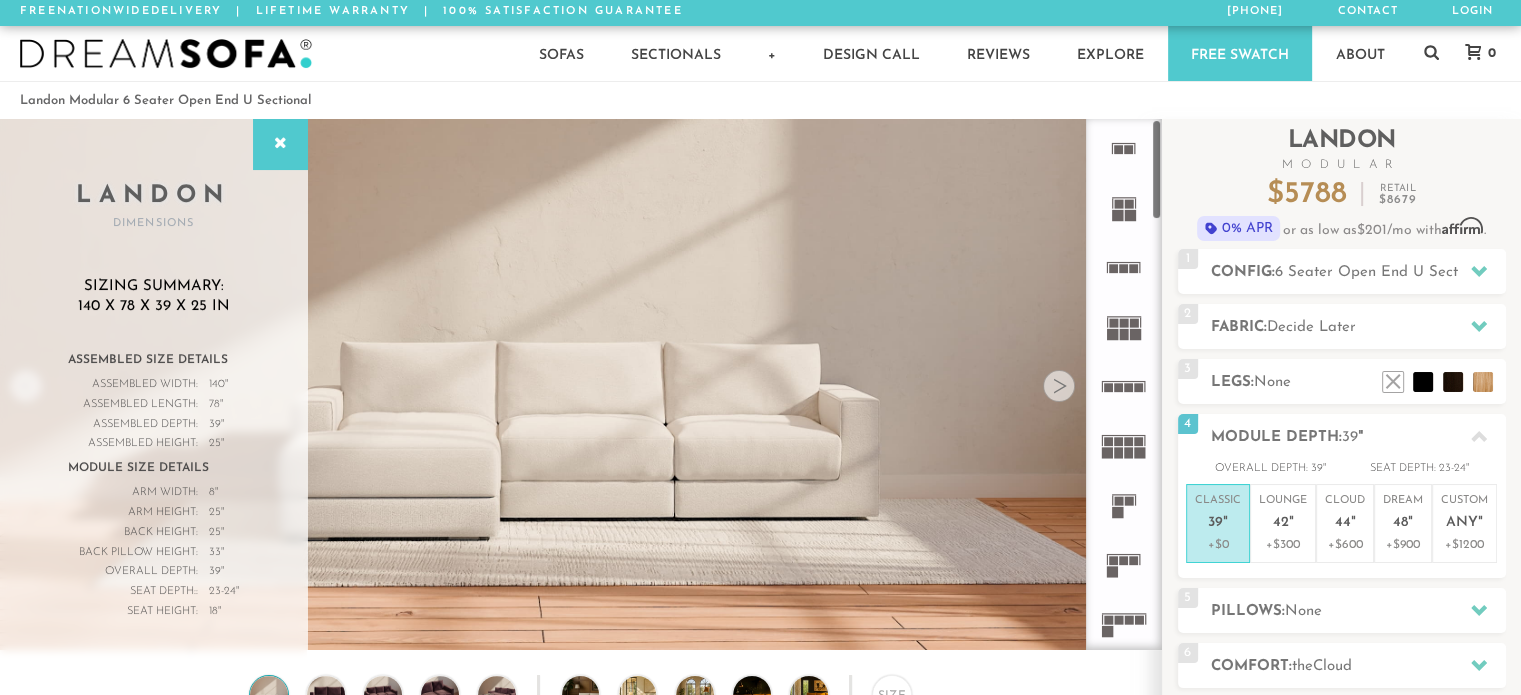 scroll, scrollTop: 0, scrollLeft: 0, axis: both 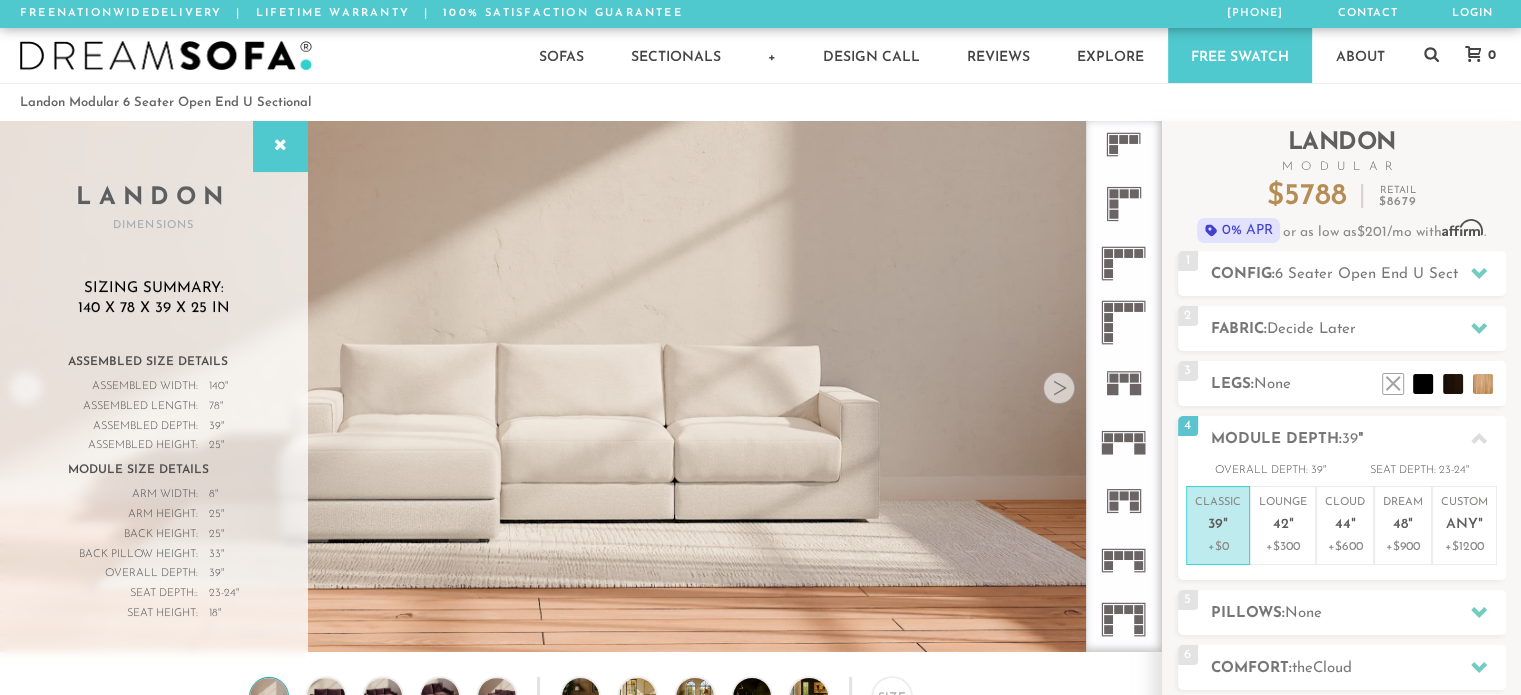 click 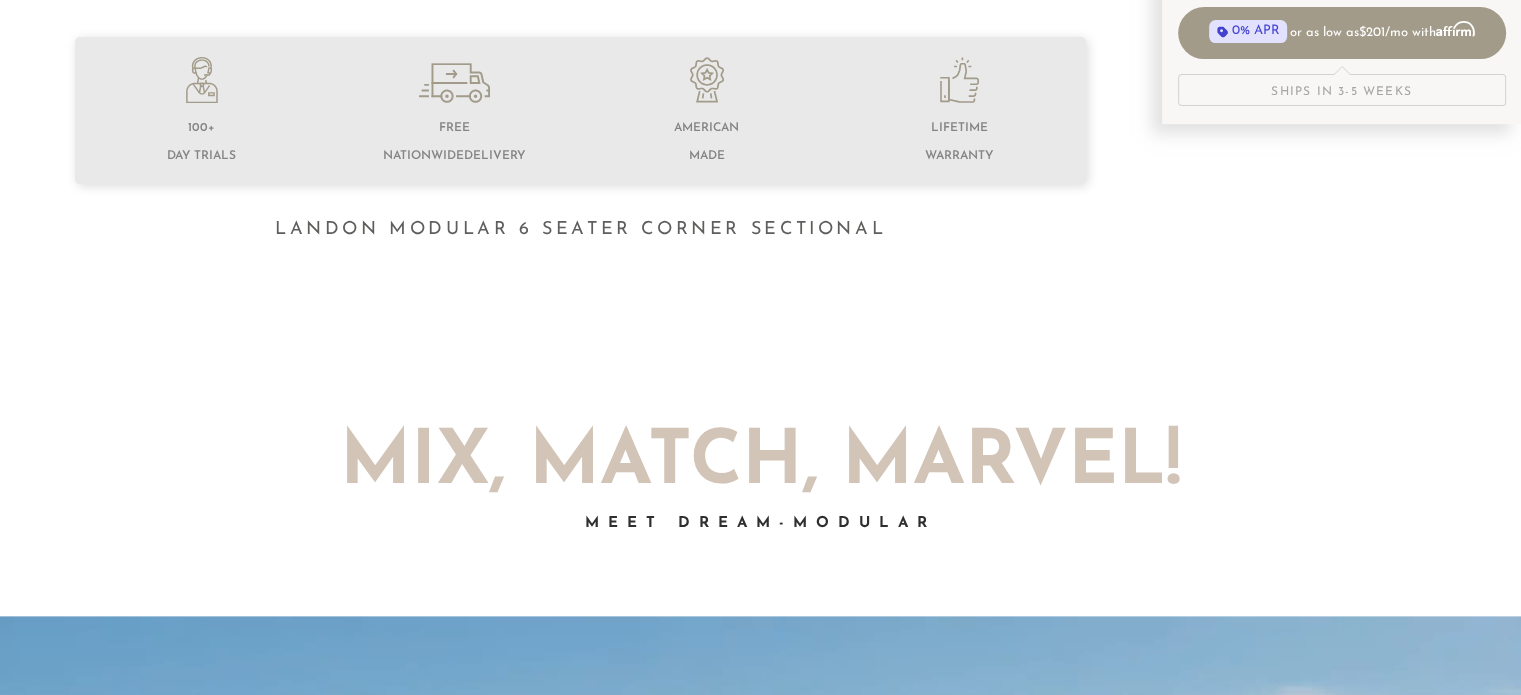 scroll, scrollTop: 0, scrollLeft: 0, axis: both 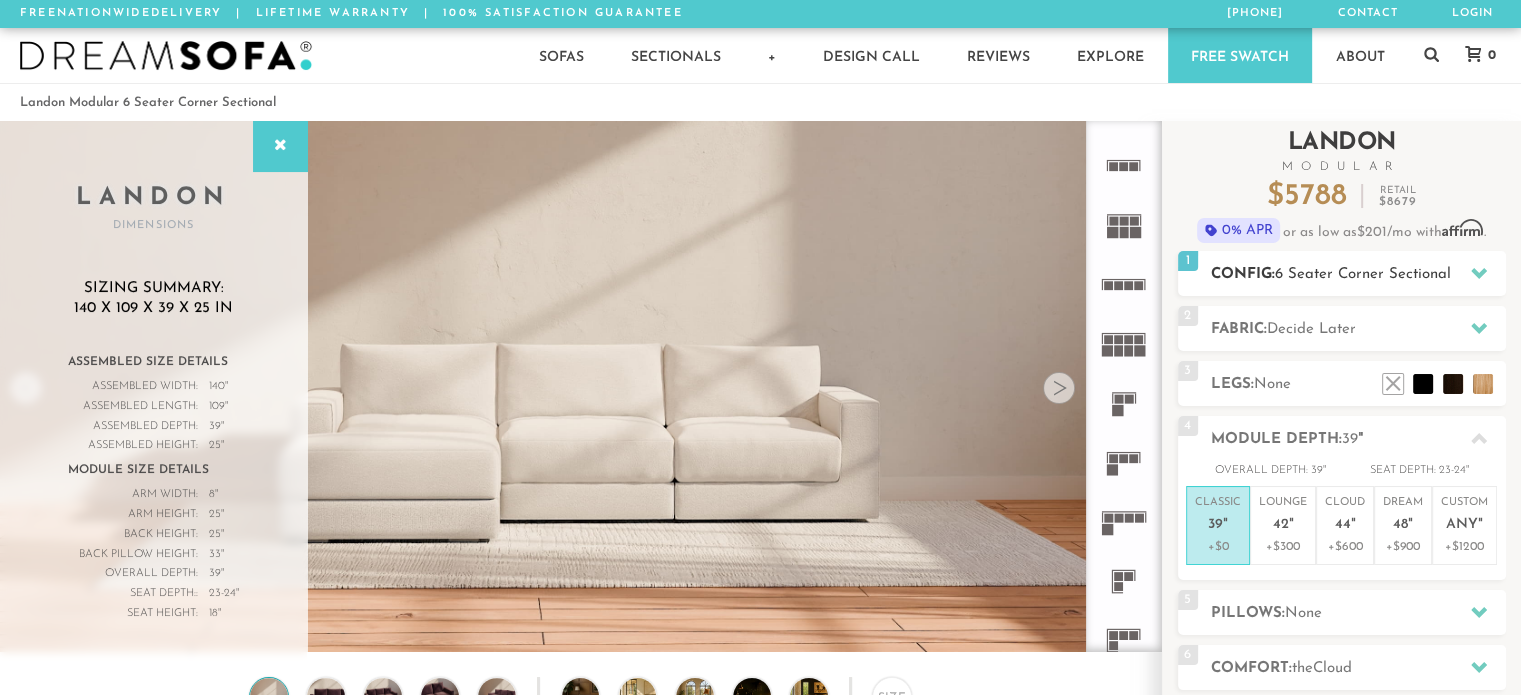 click at bounding box center [1479, 273] 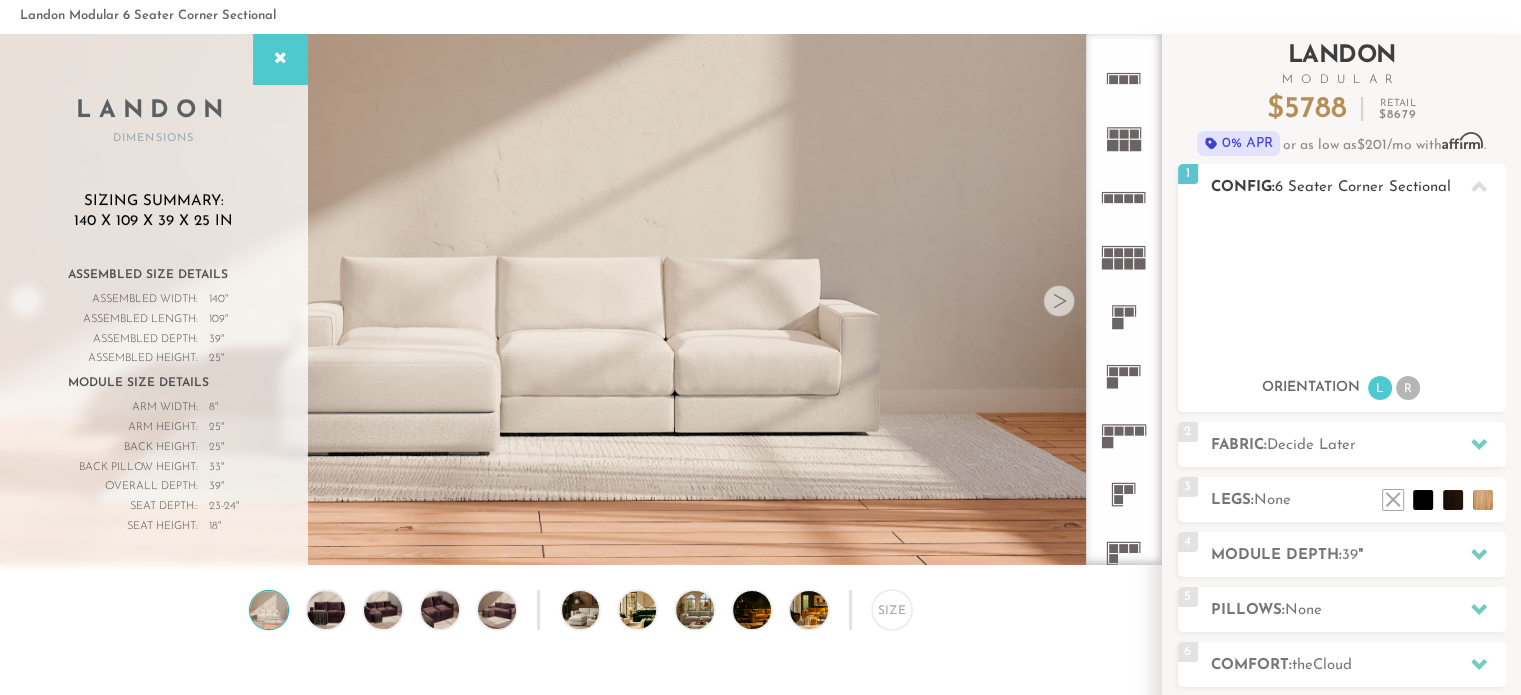 scroll, scrollTop: 102, scrollLeft: 0, axis: vertical 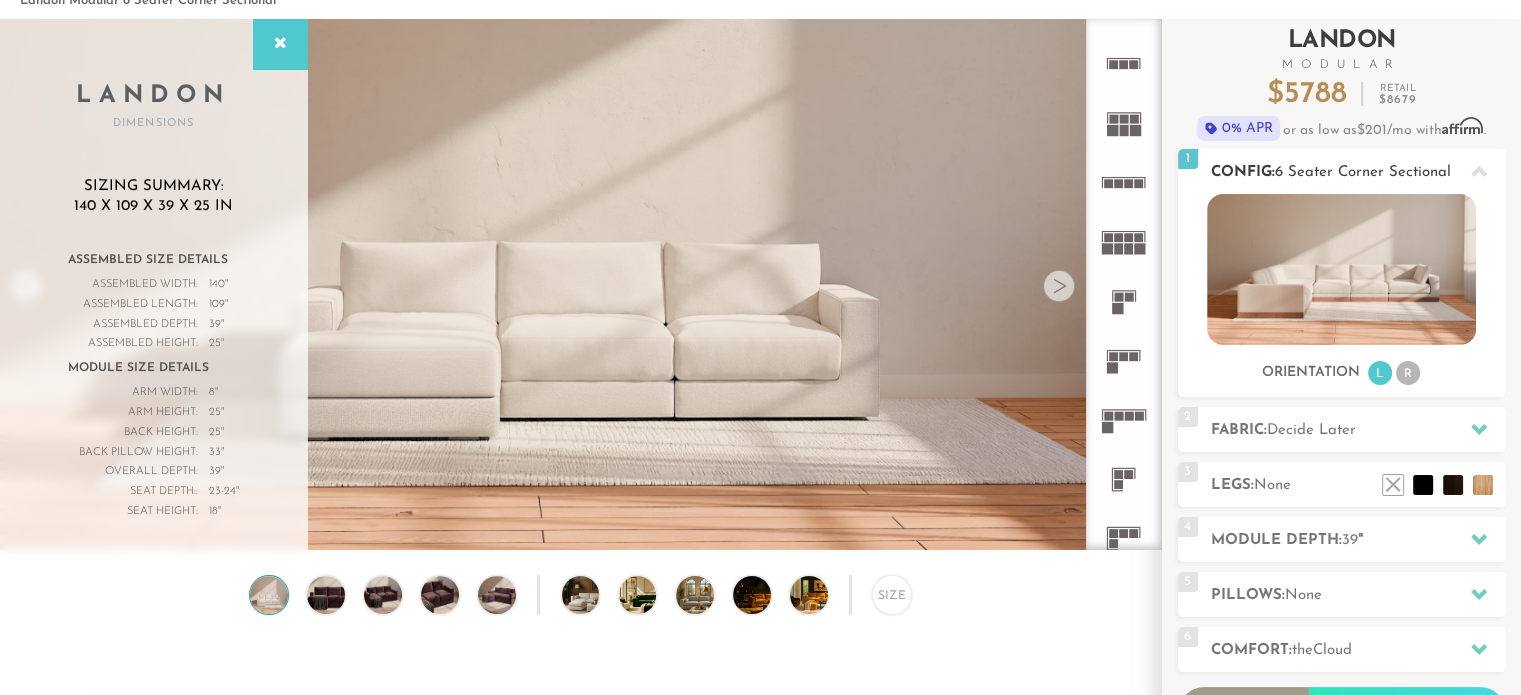 click on "R" at bounding box center (1408, 373) 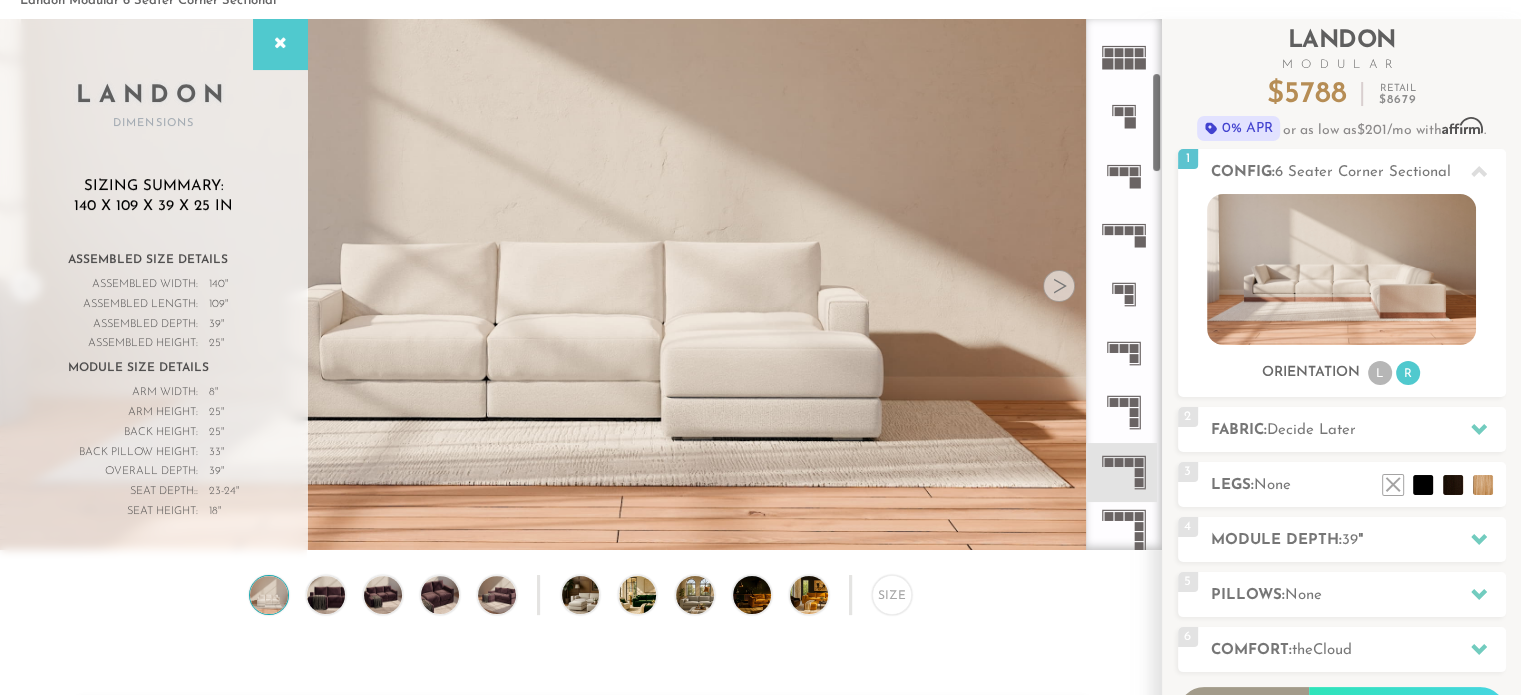 scroll, scrollTop: 305, scrollLeft: 0, axis: vertical 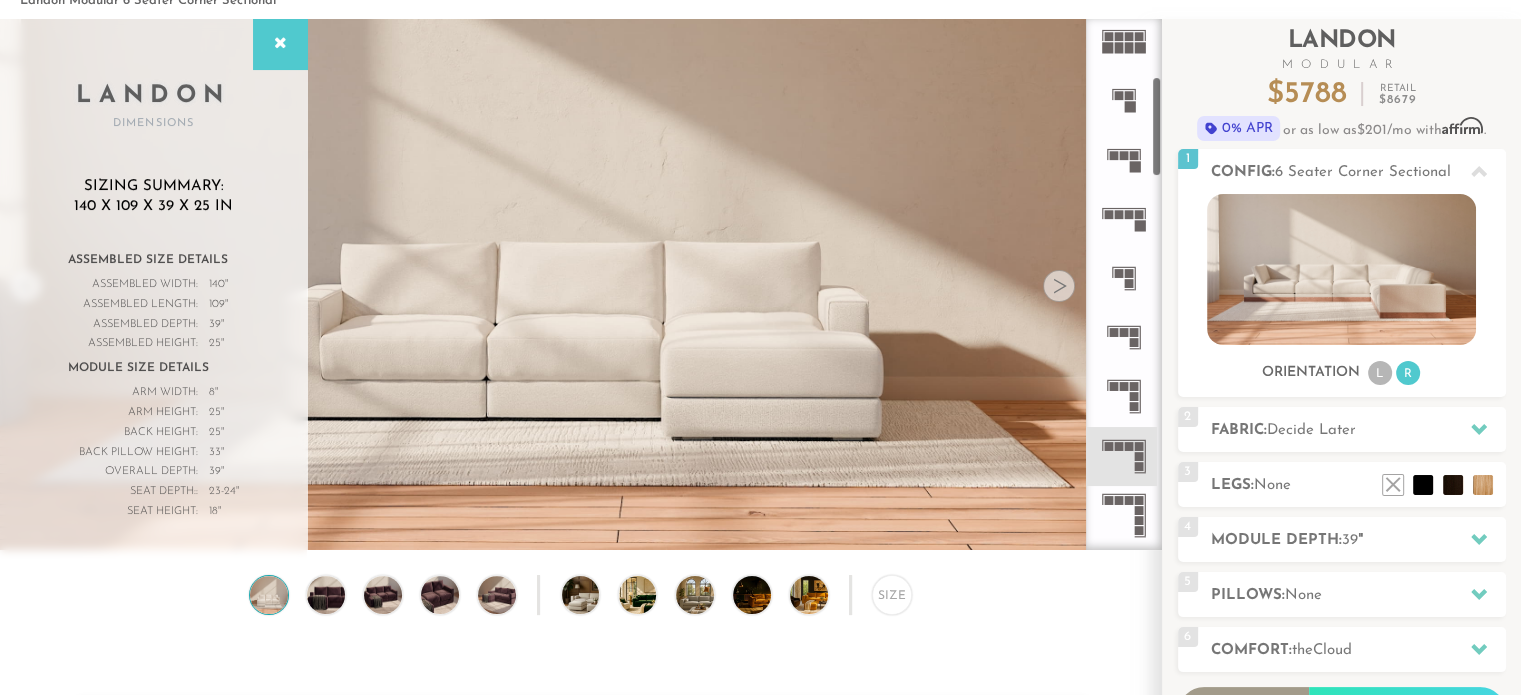 click 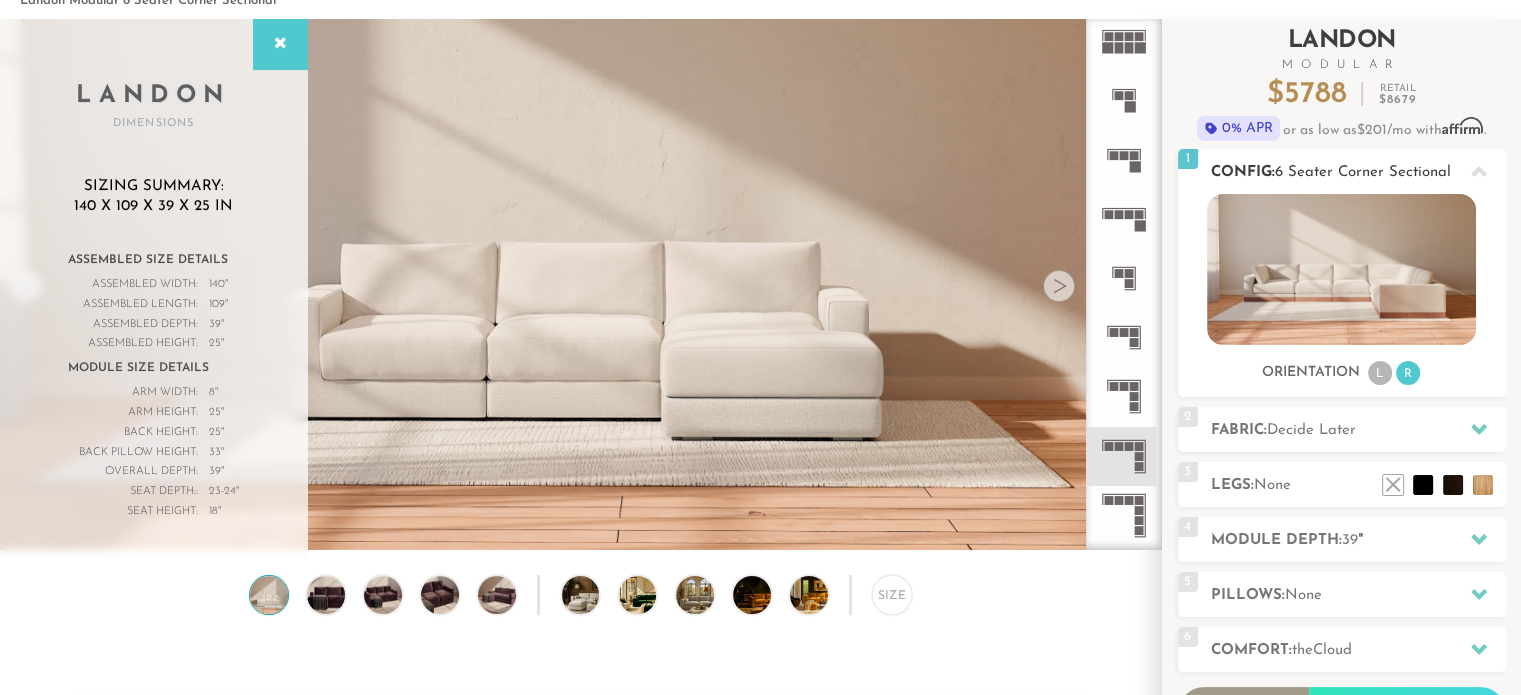 scroll, scrollTop: 0, scrollLeft: 0, axis: both 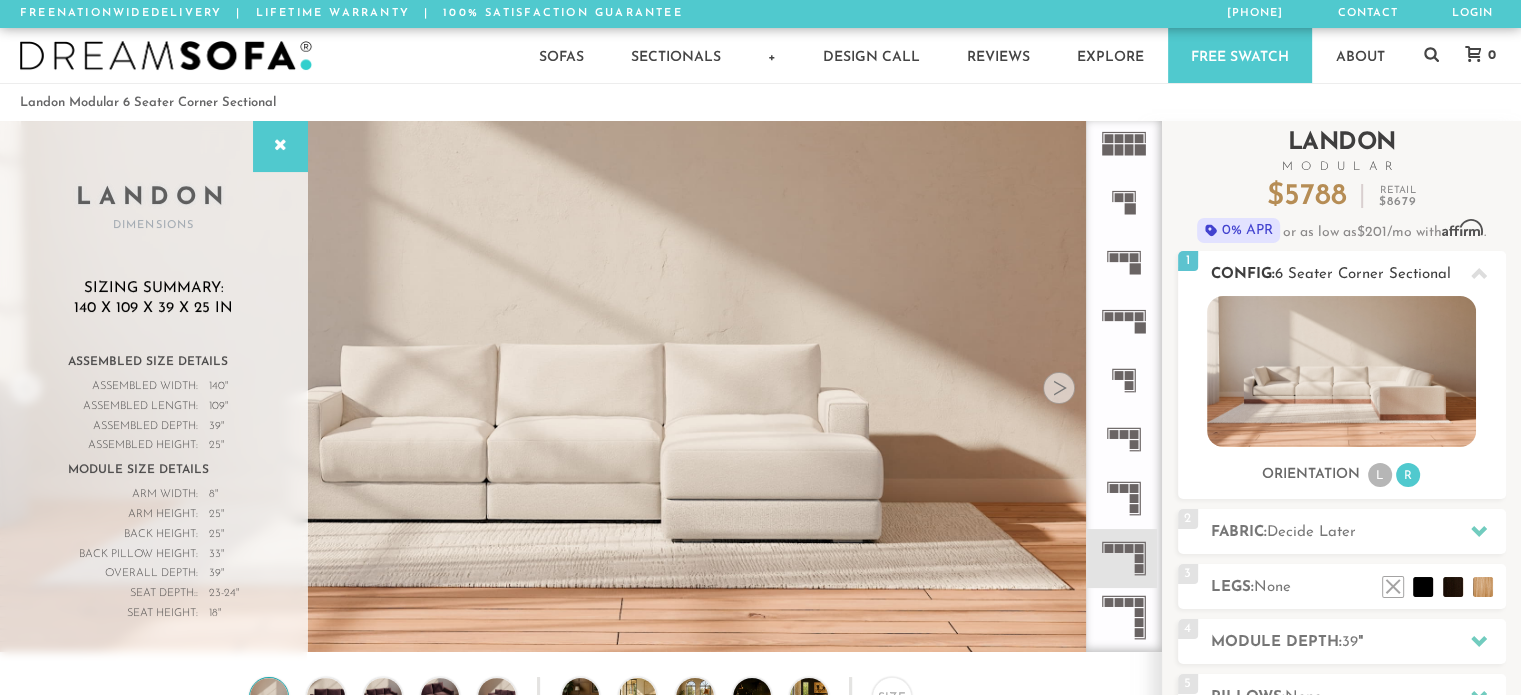click at bounding box center [1341, 371] 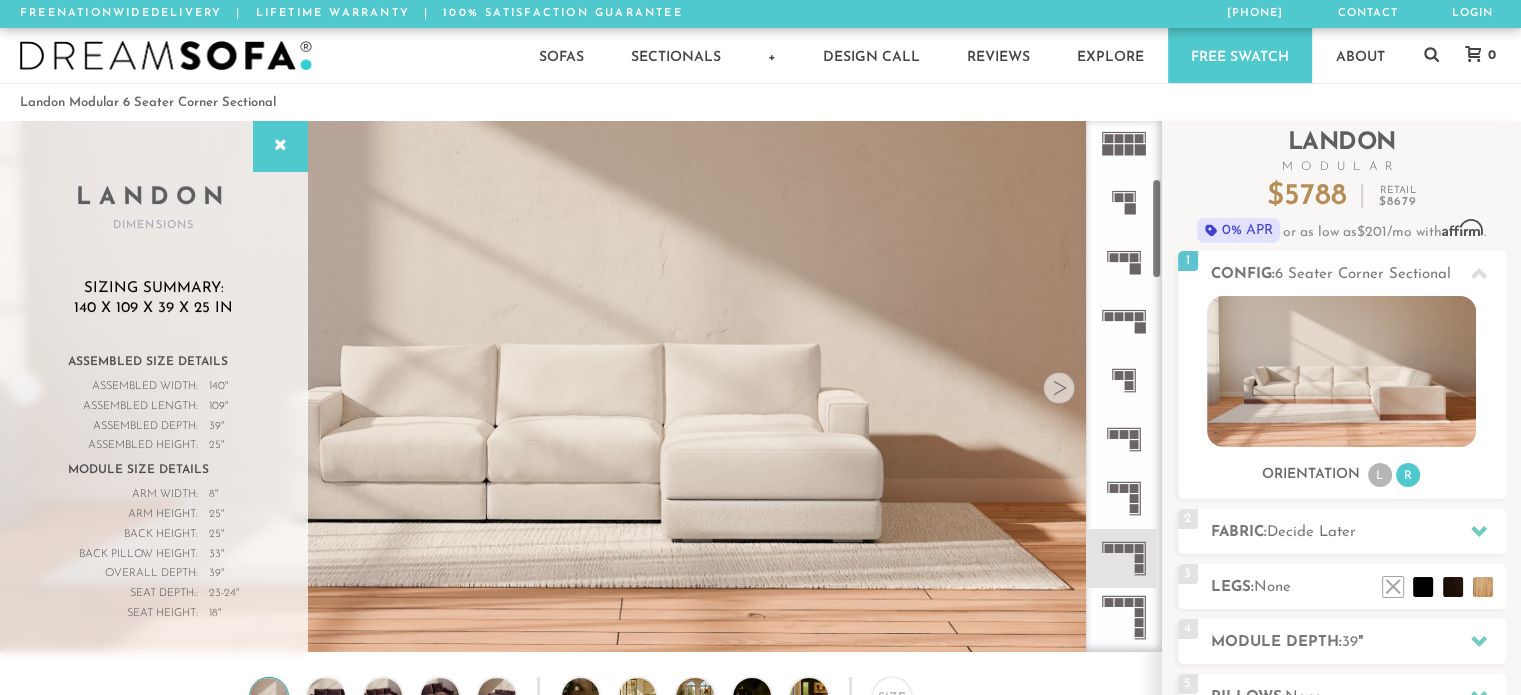 click 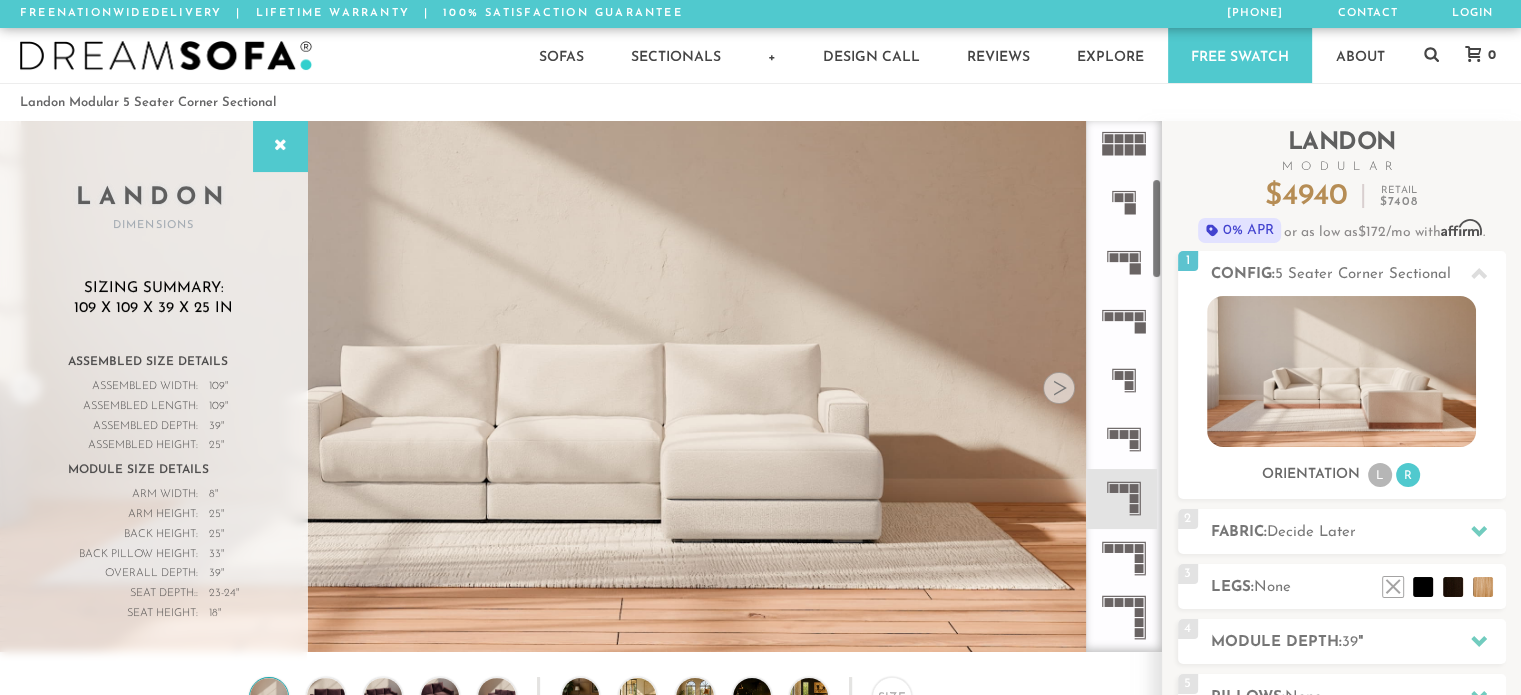 click 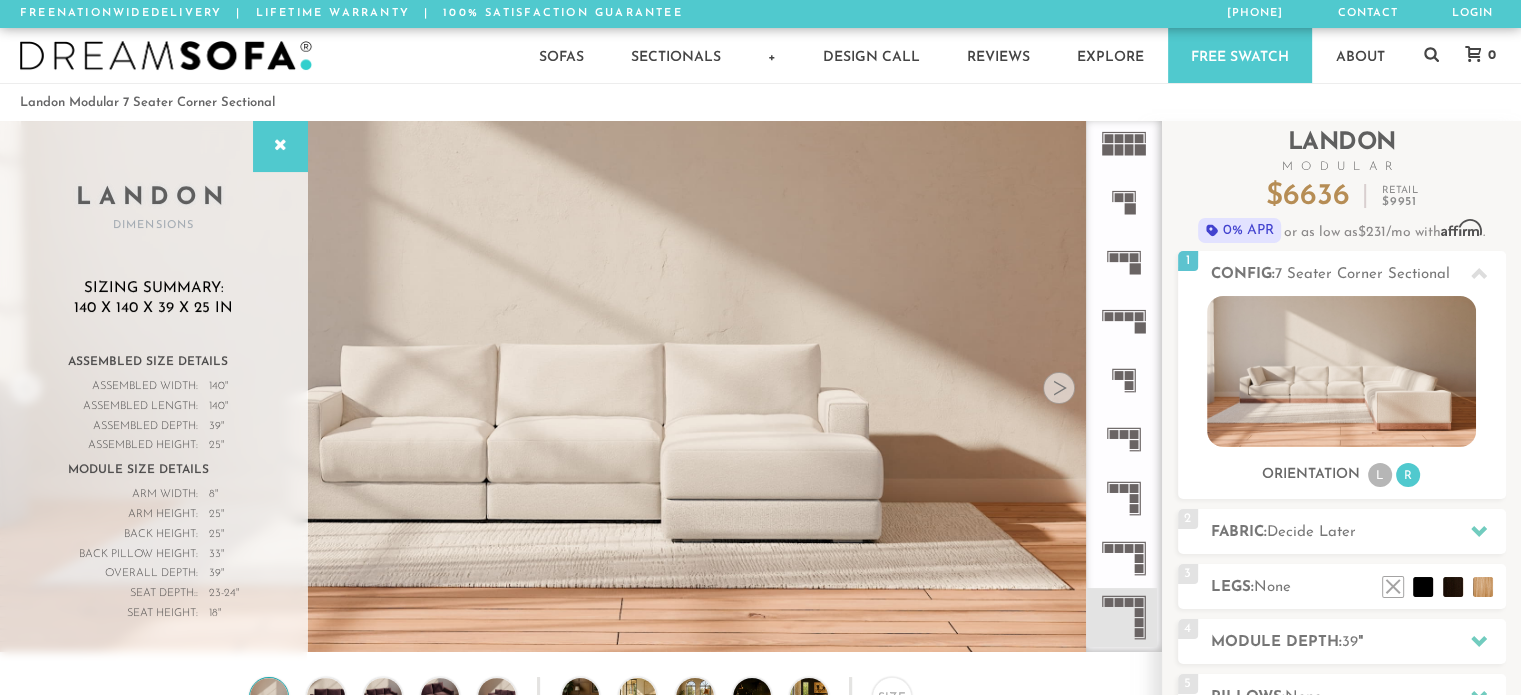 click 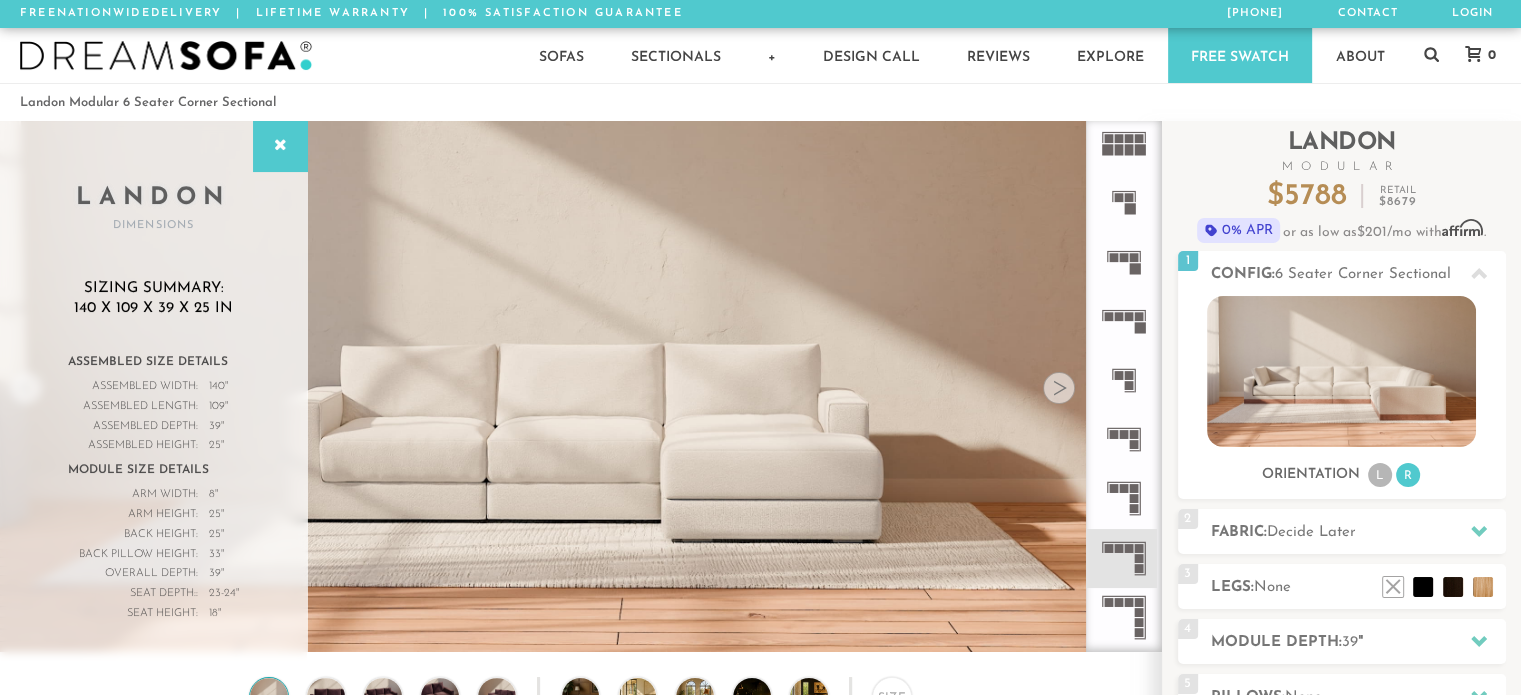 click 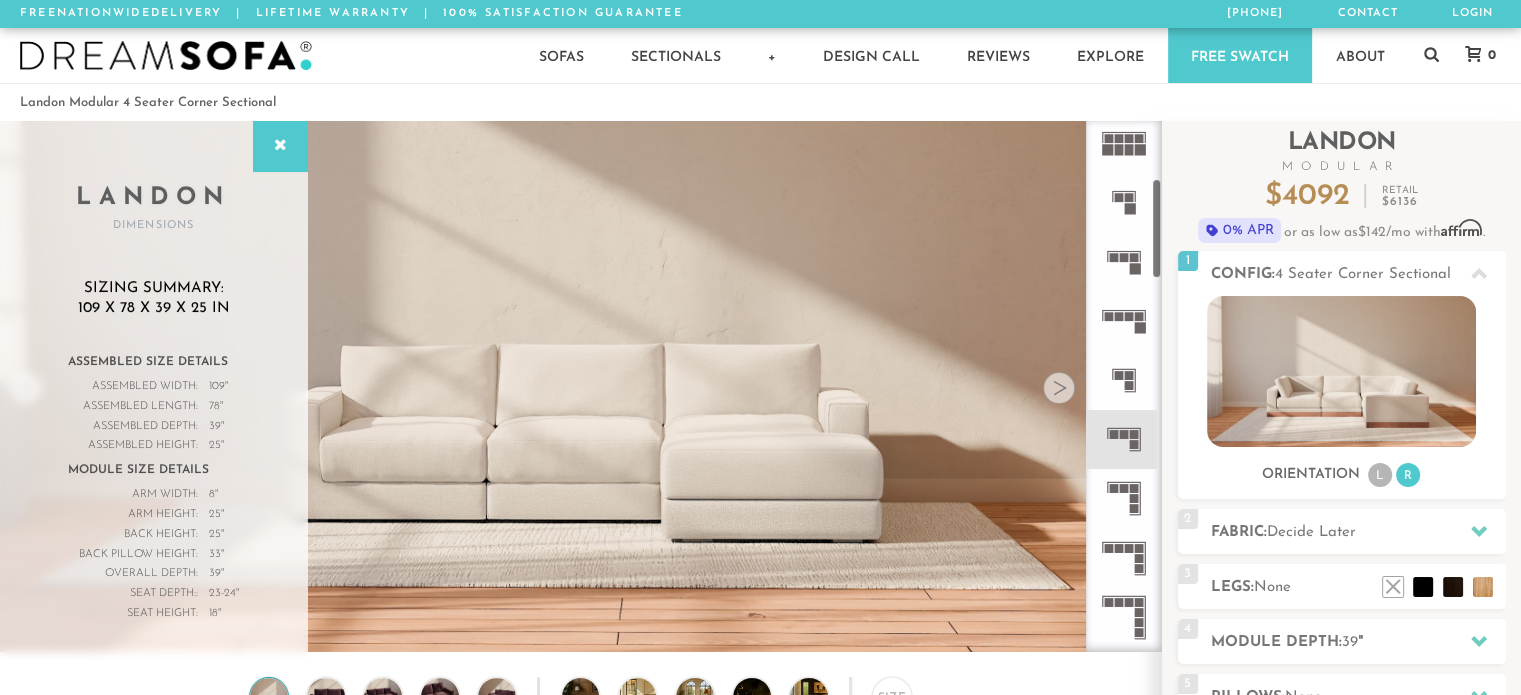 click 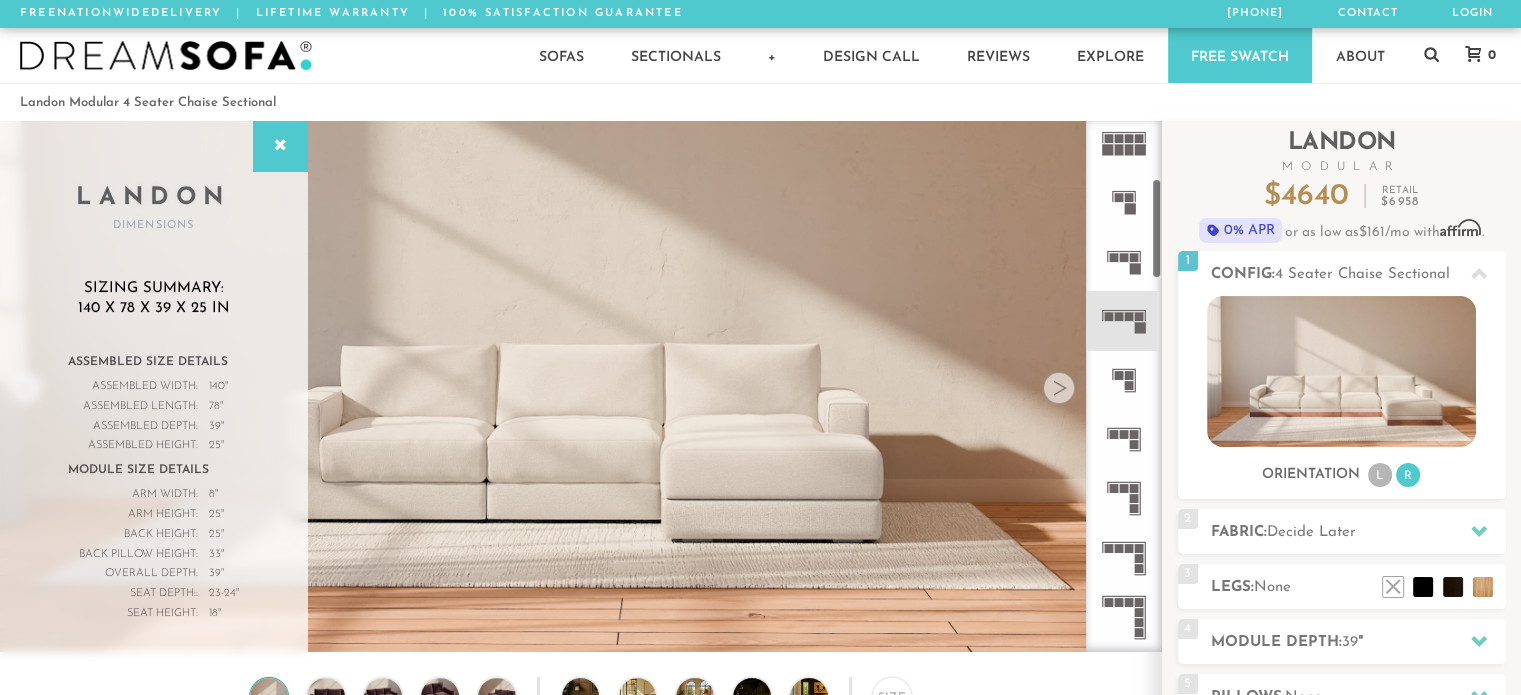 click 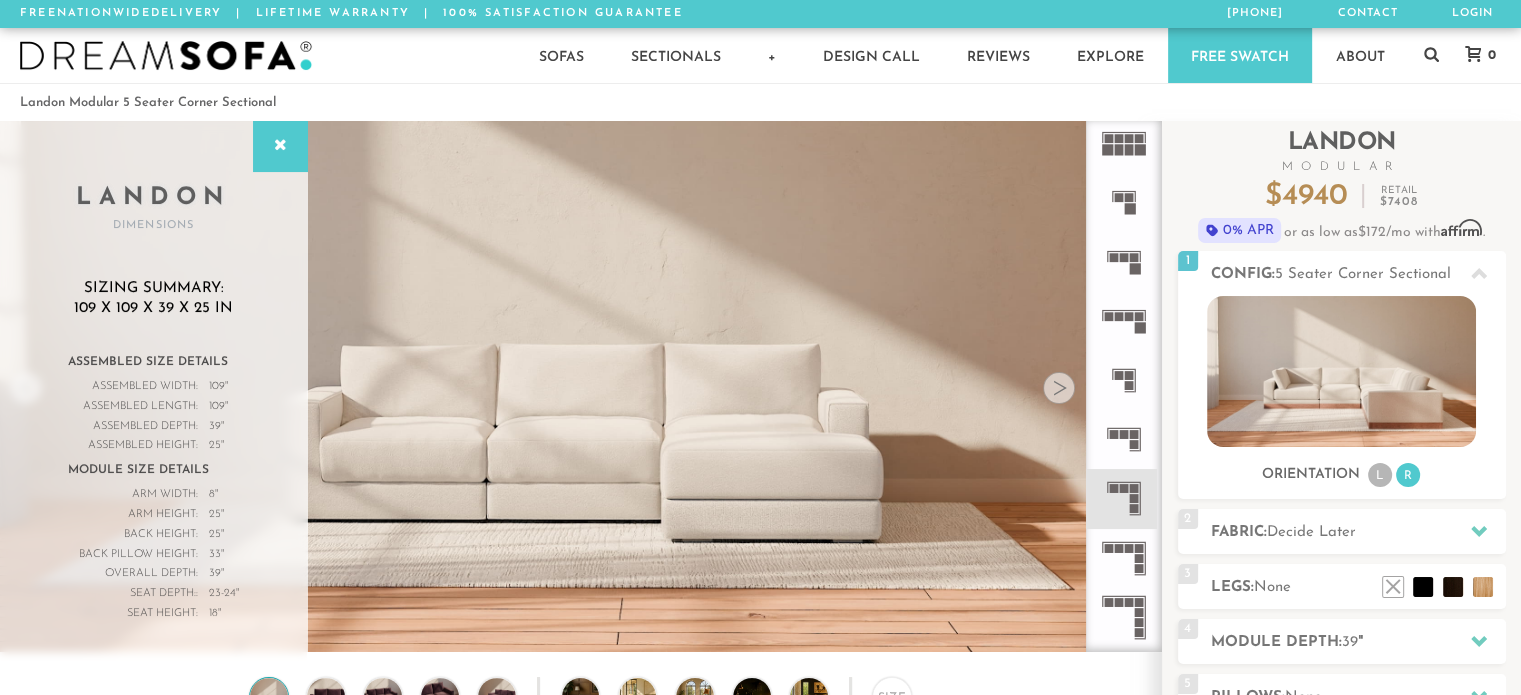 click 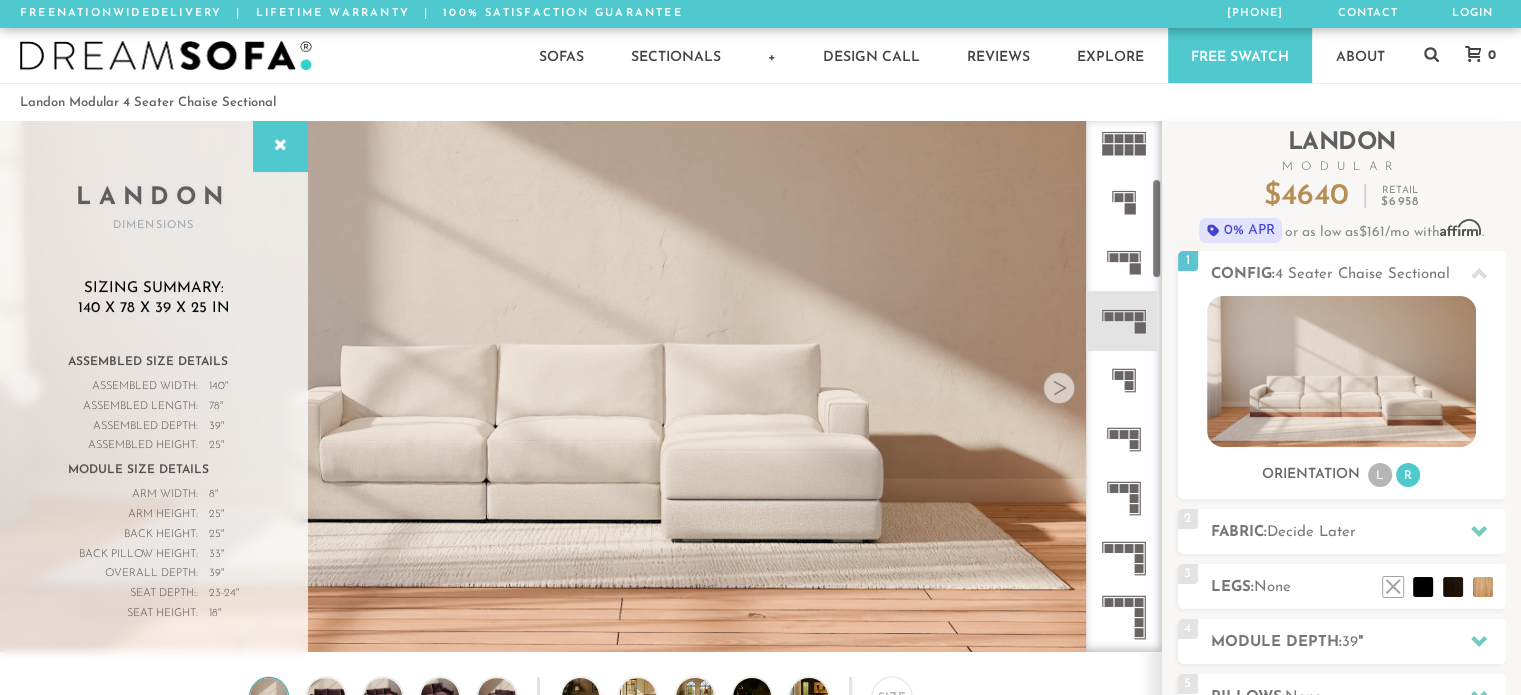 click 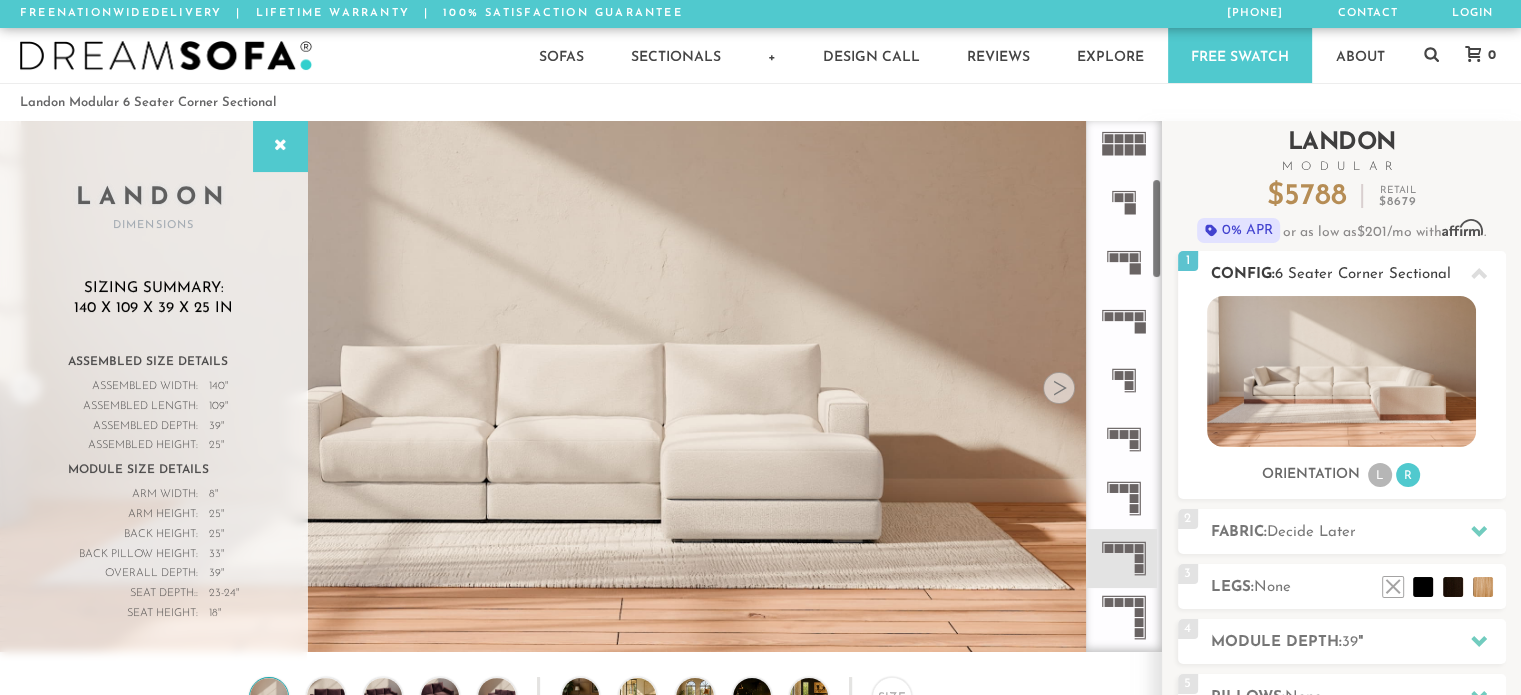 click at bounding box center [1341, 371] 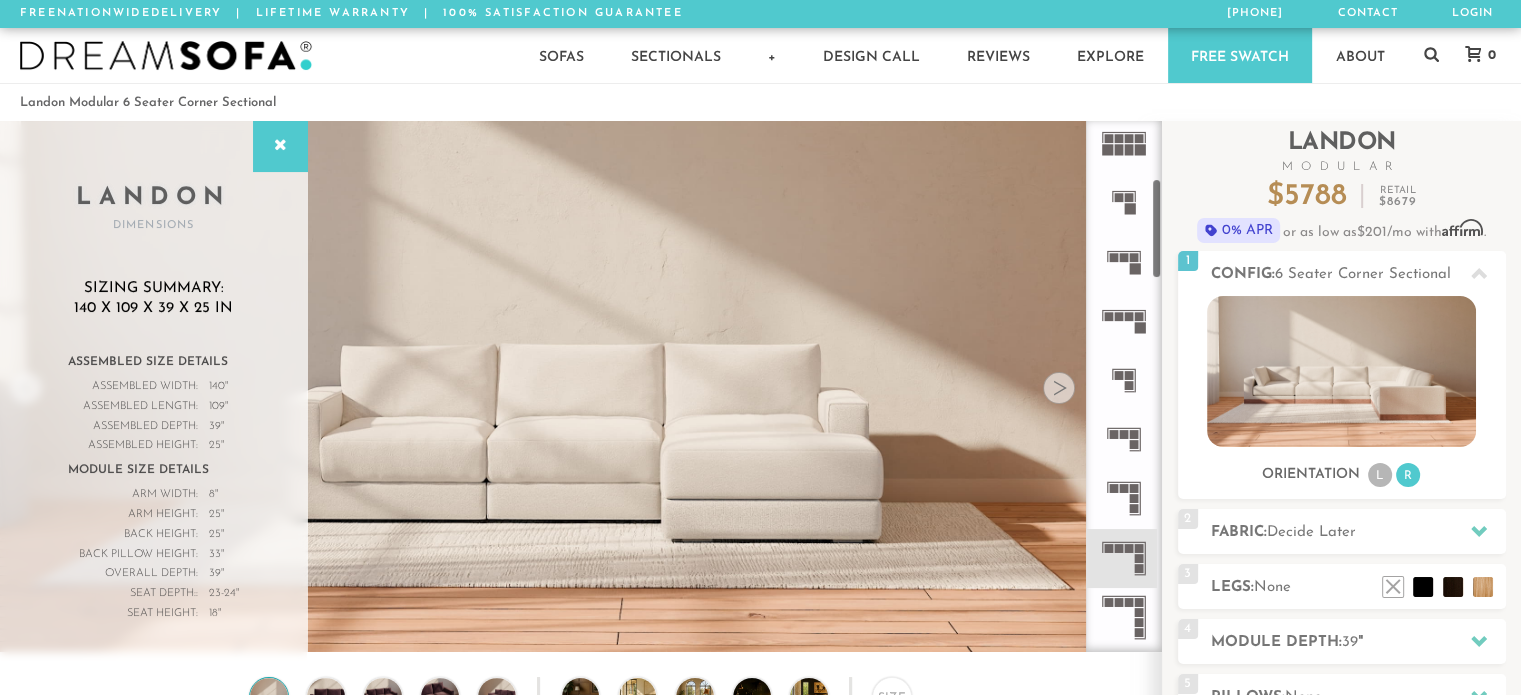 click 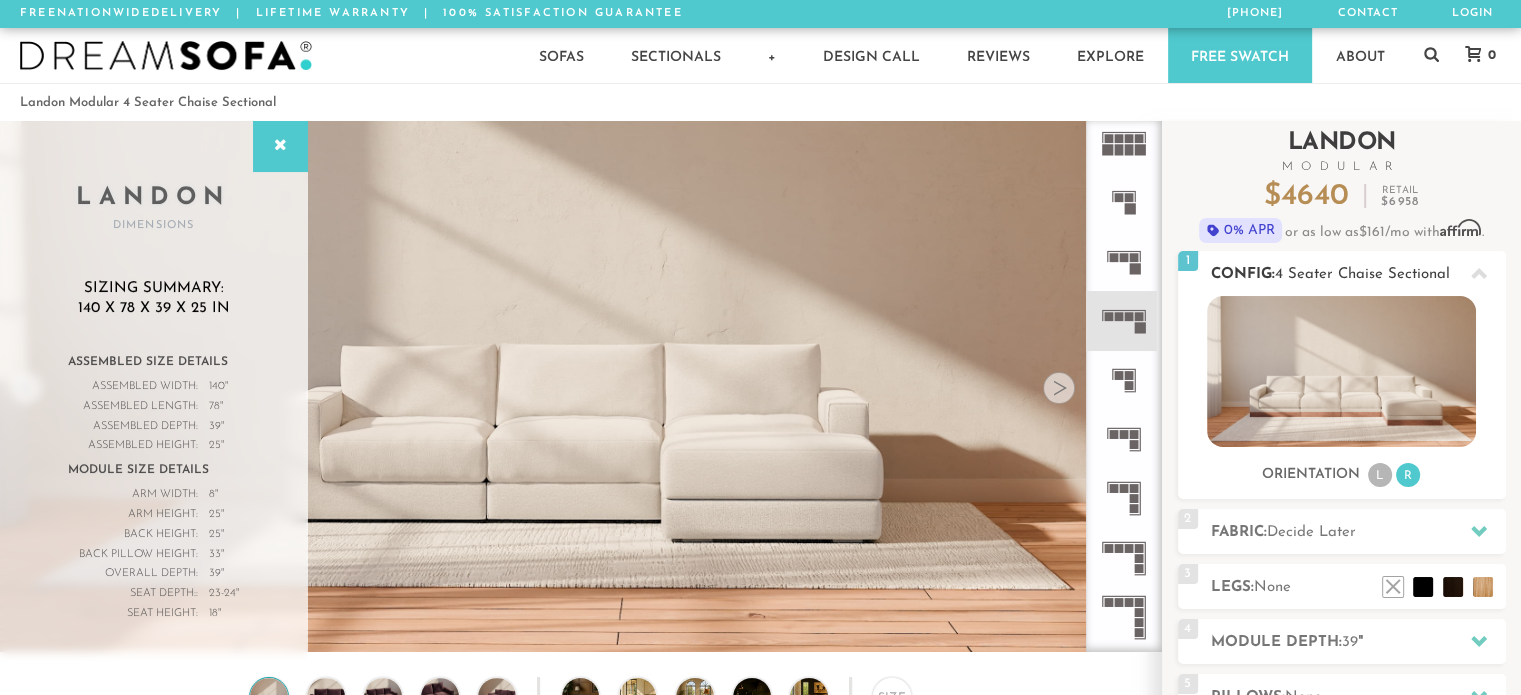 click at bounding box center [1341, 371] 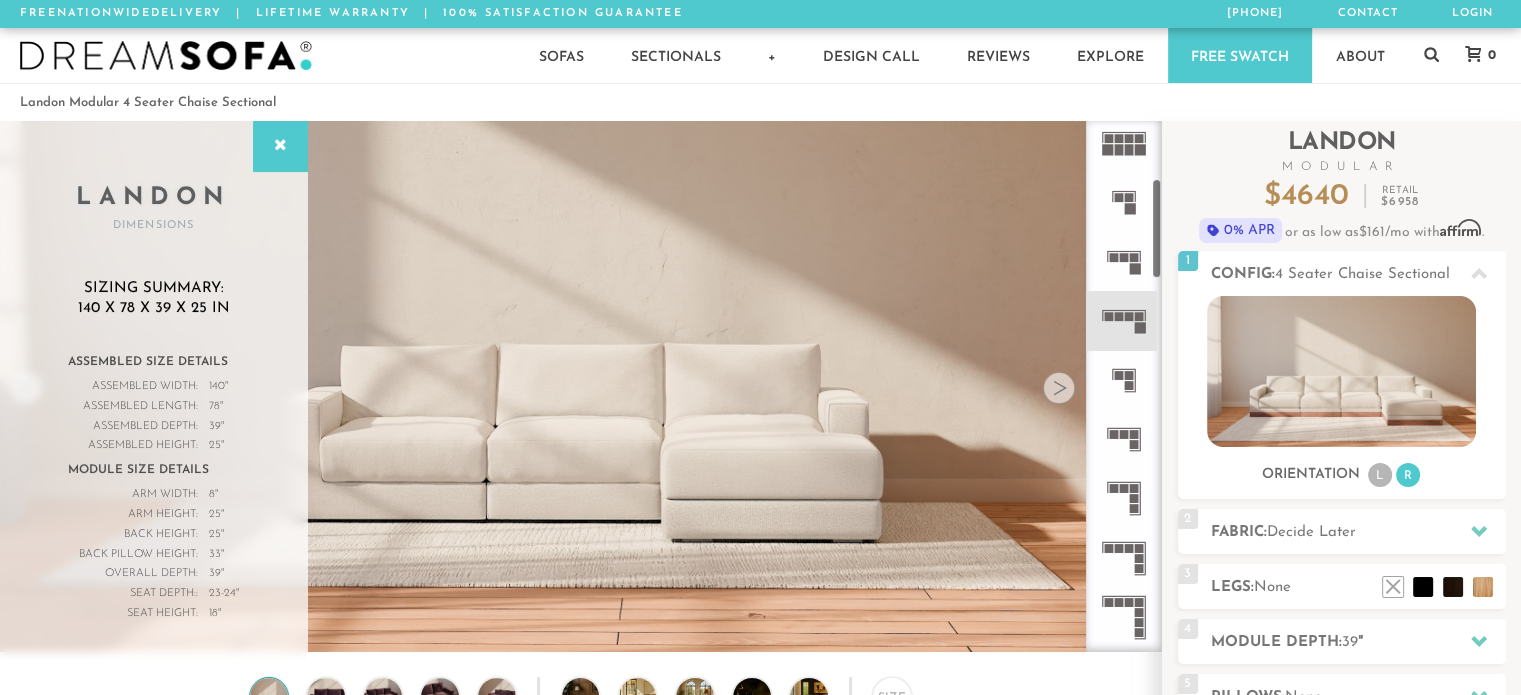 click 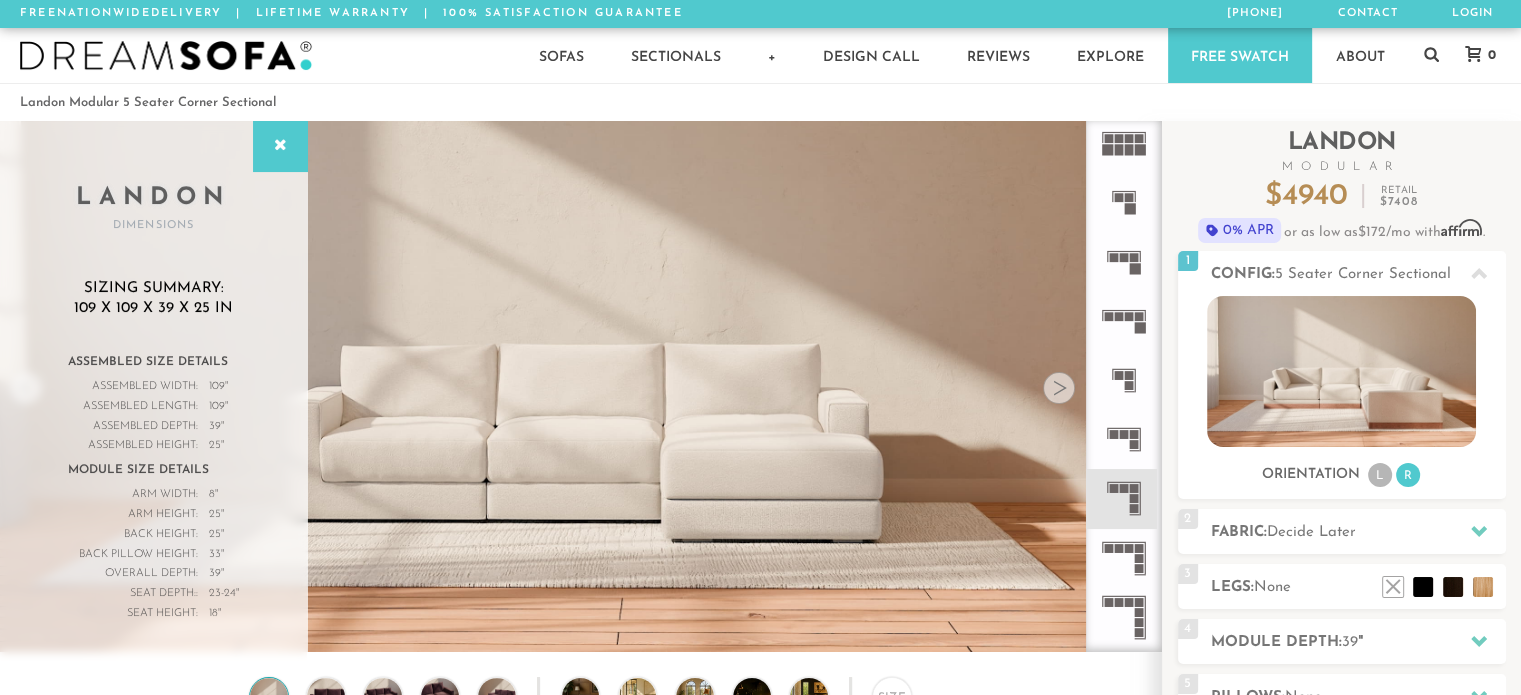 click 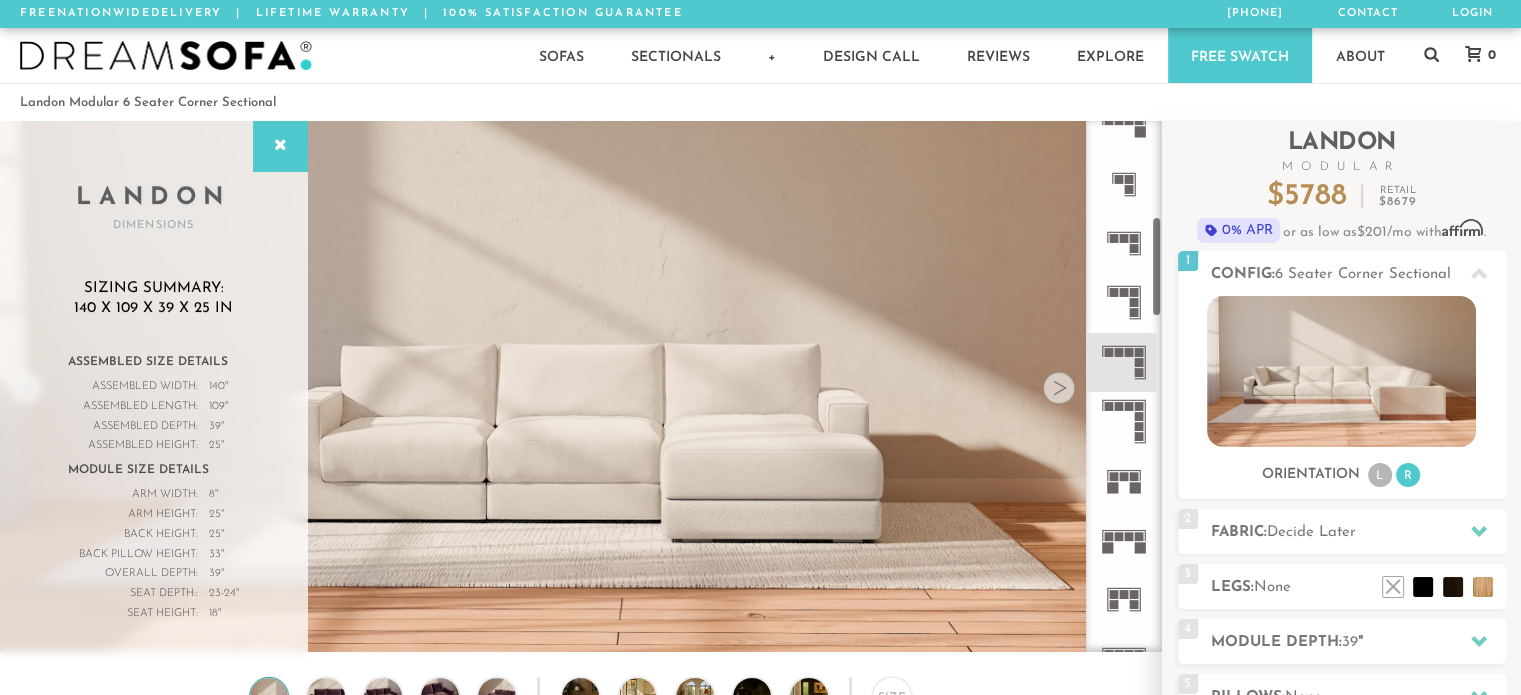 scroll, scrollTop: 505, scrollLeft: 0, axis: vertical 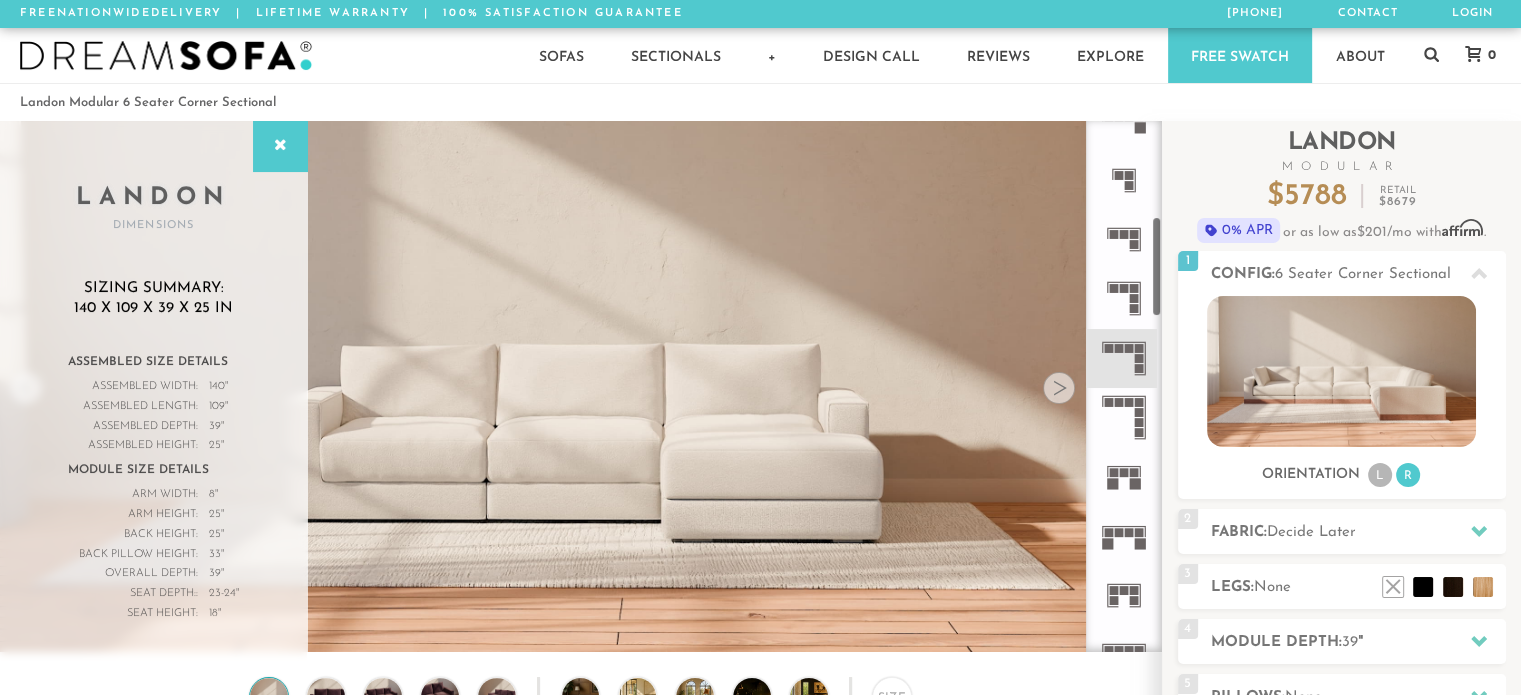 click 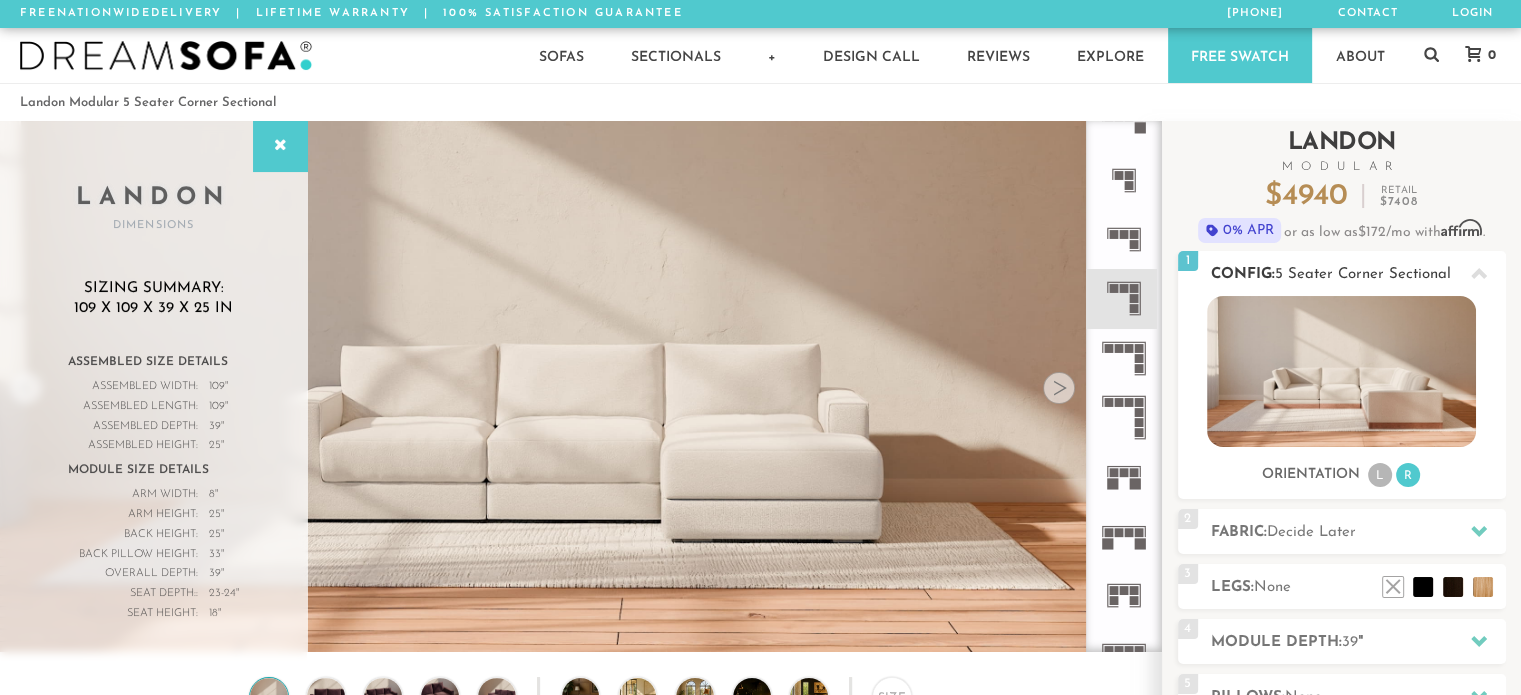 click on "R" at bounding box center (1408, 475) 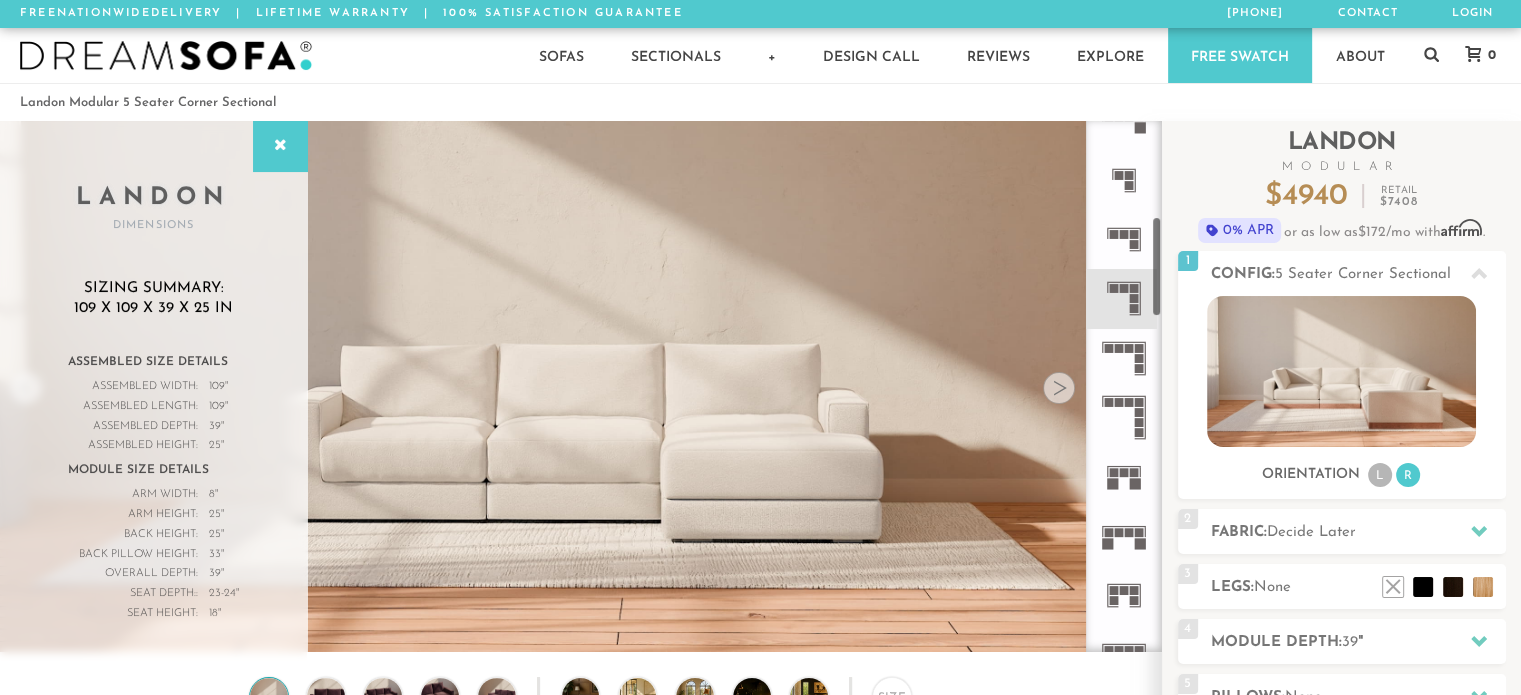 click 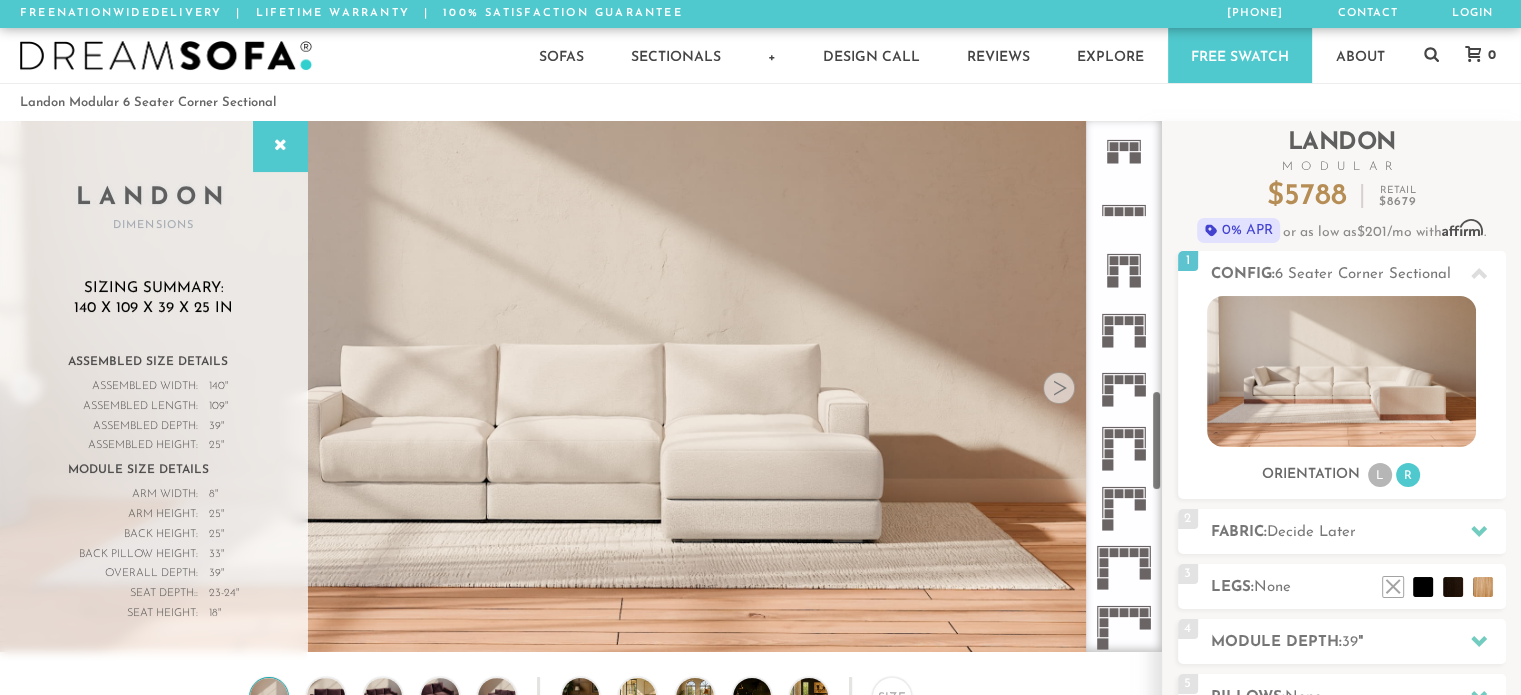 scroll, scrollTop: 1428, scrollLeft: 0, axis: vertical 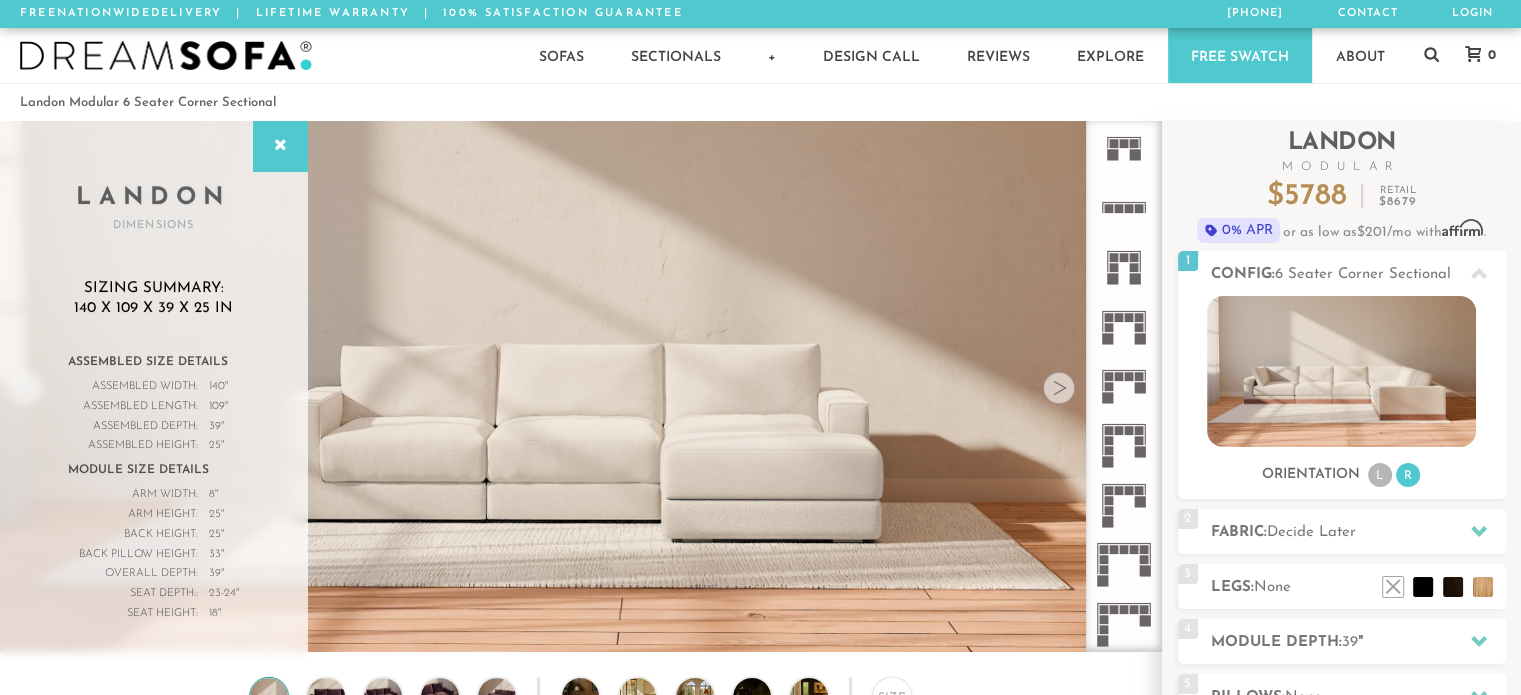click 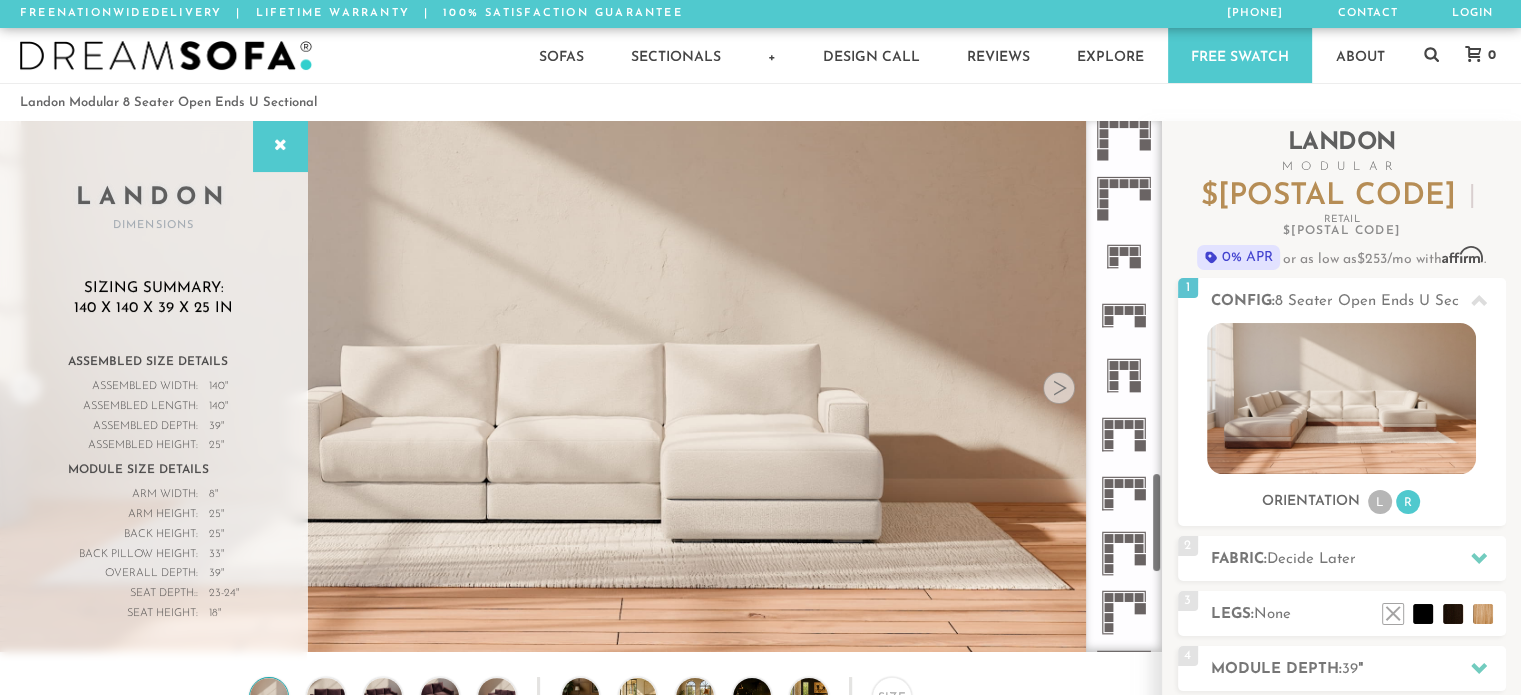 scroll, scrollTop: 1859, scrollLeft: 0, axis: vertical 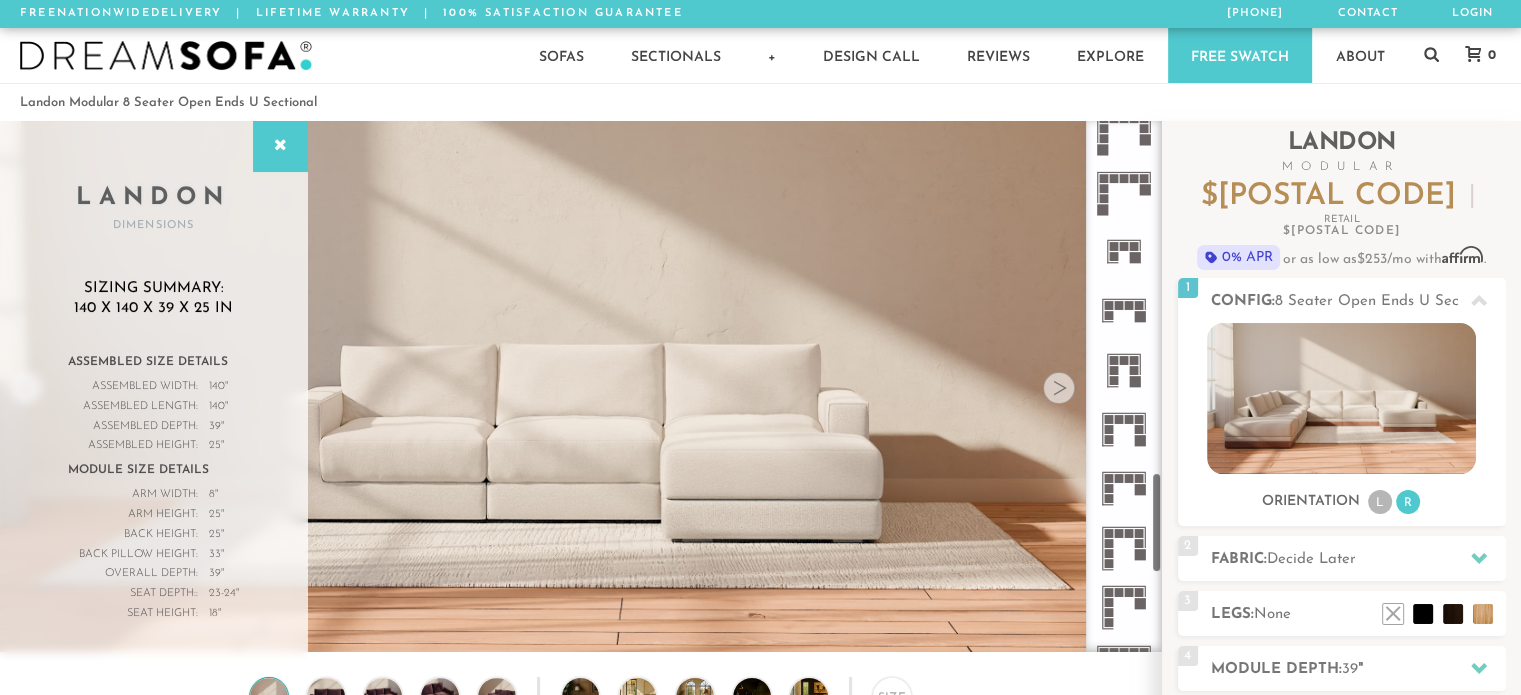 click 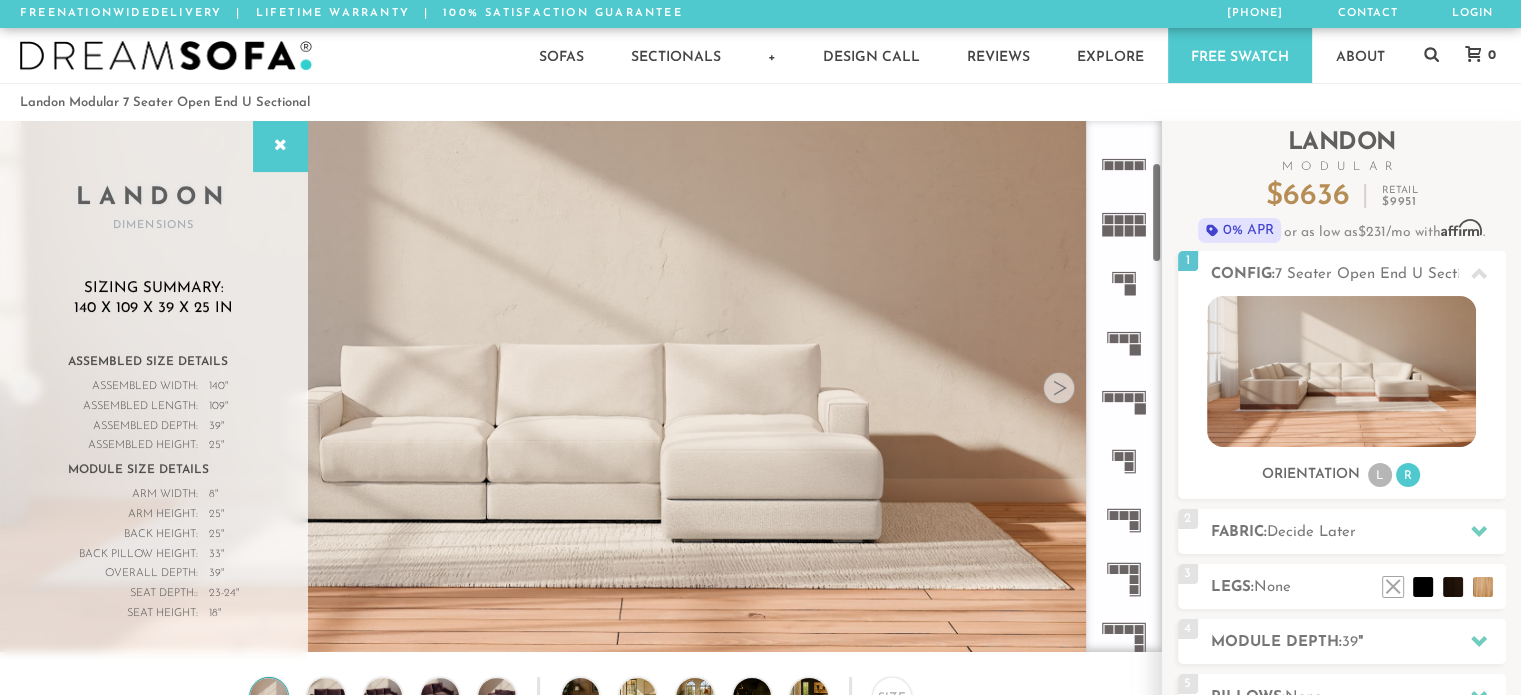 scroll, scrollTop: 212, scrollLeft: 0, axis: vertical 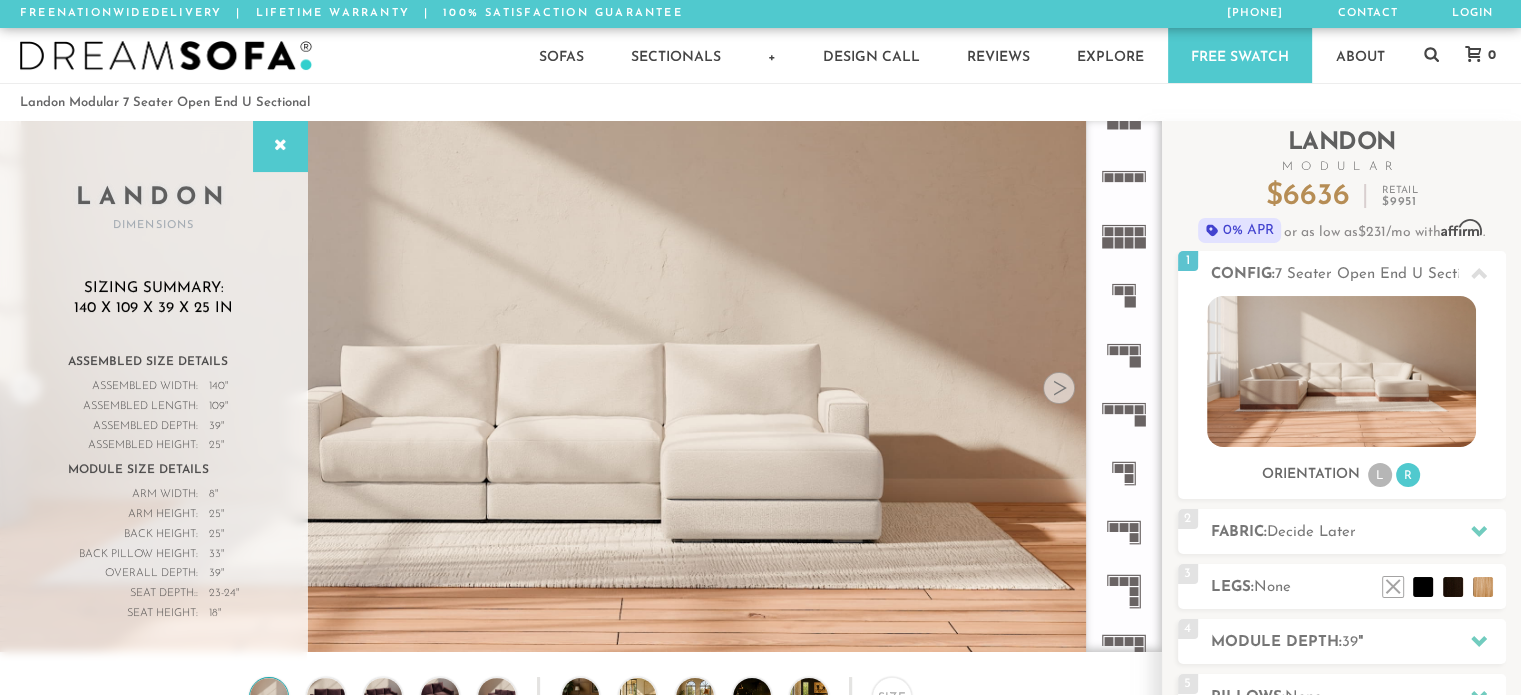 click 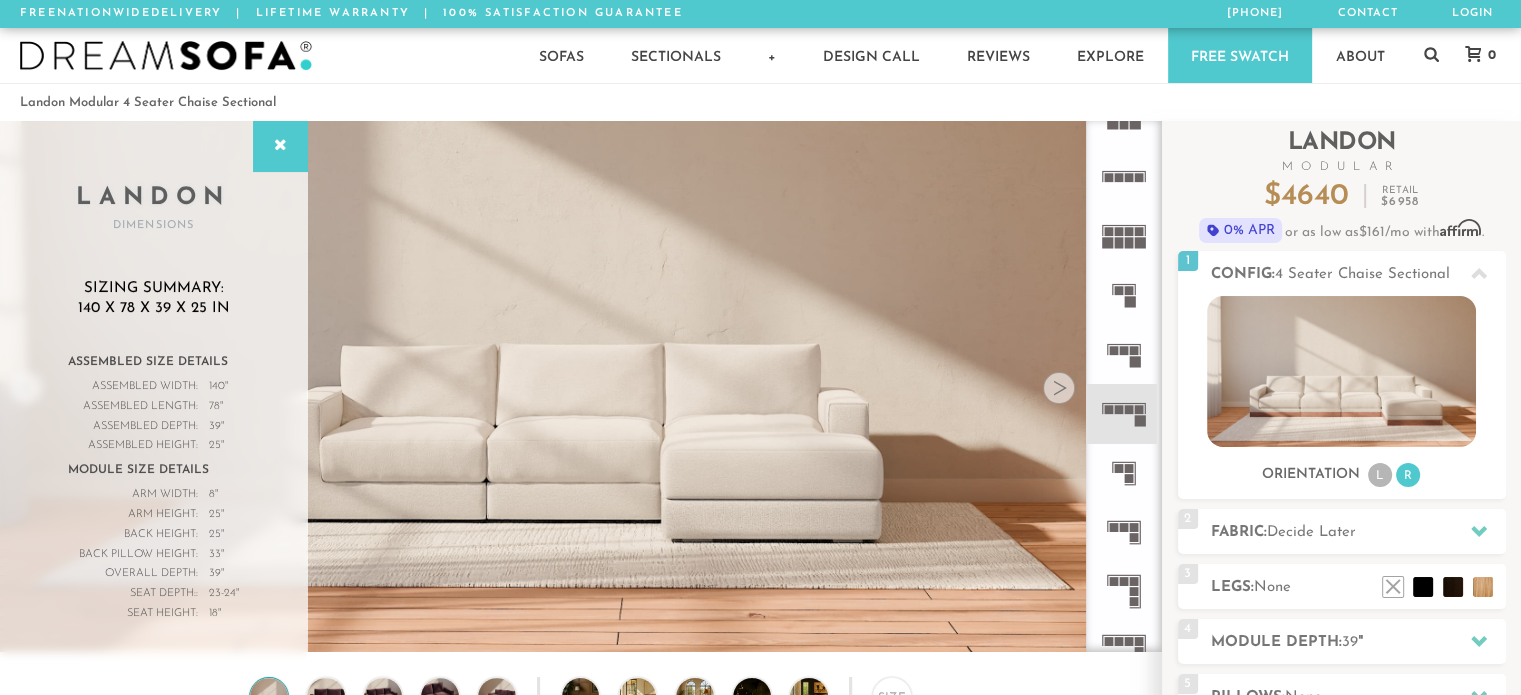 click 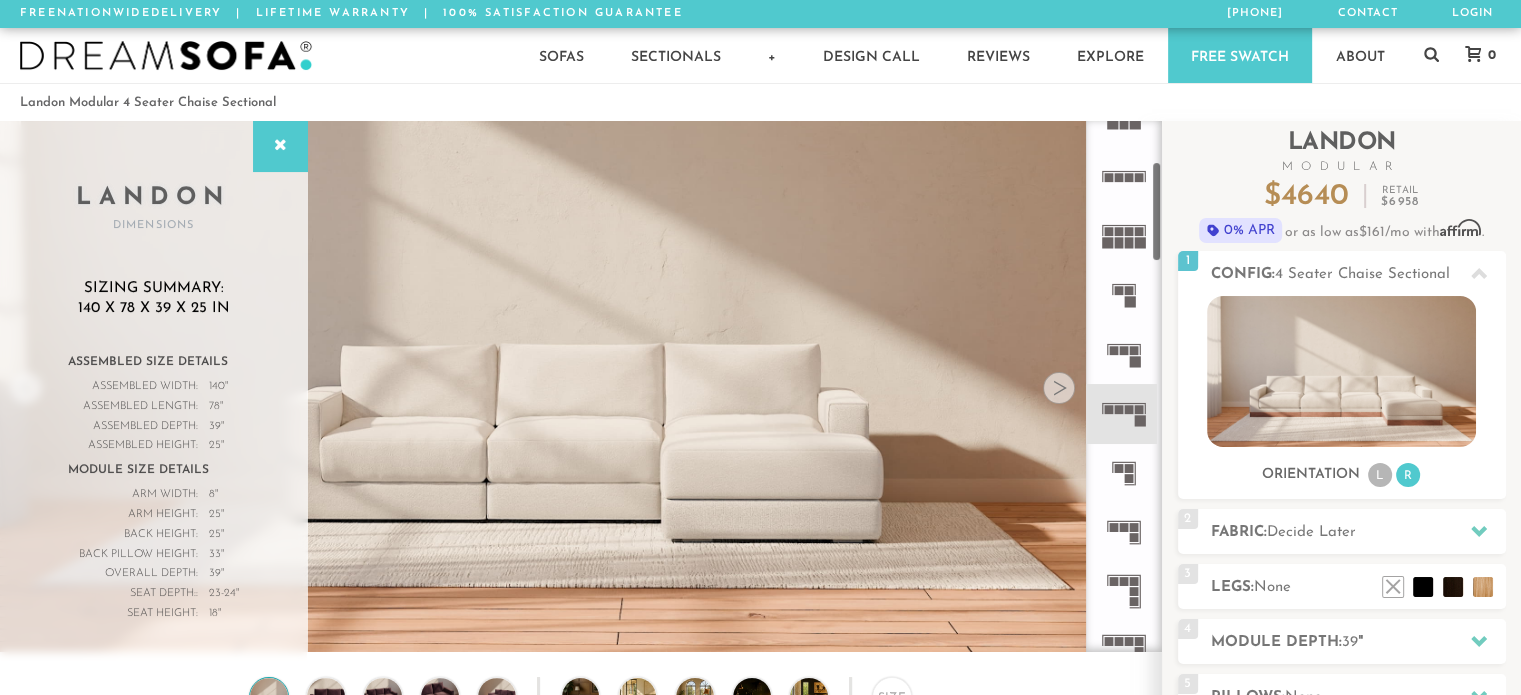 click 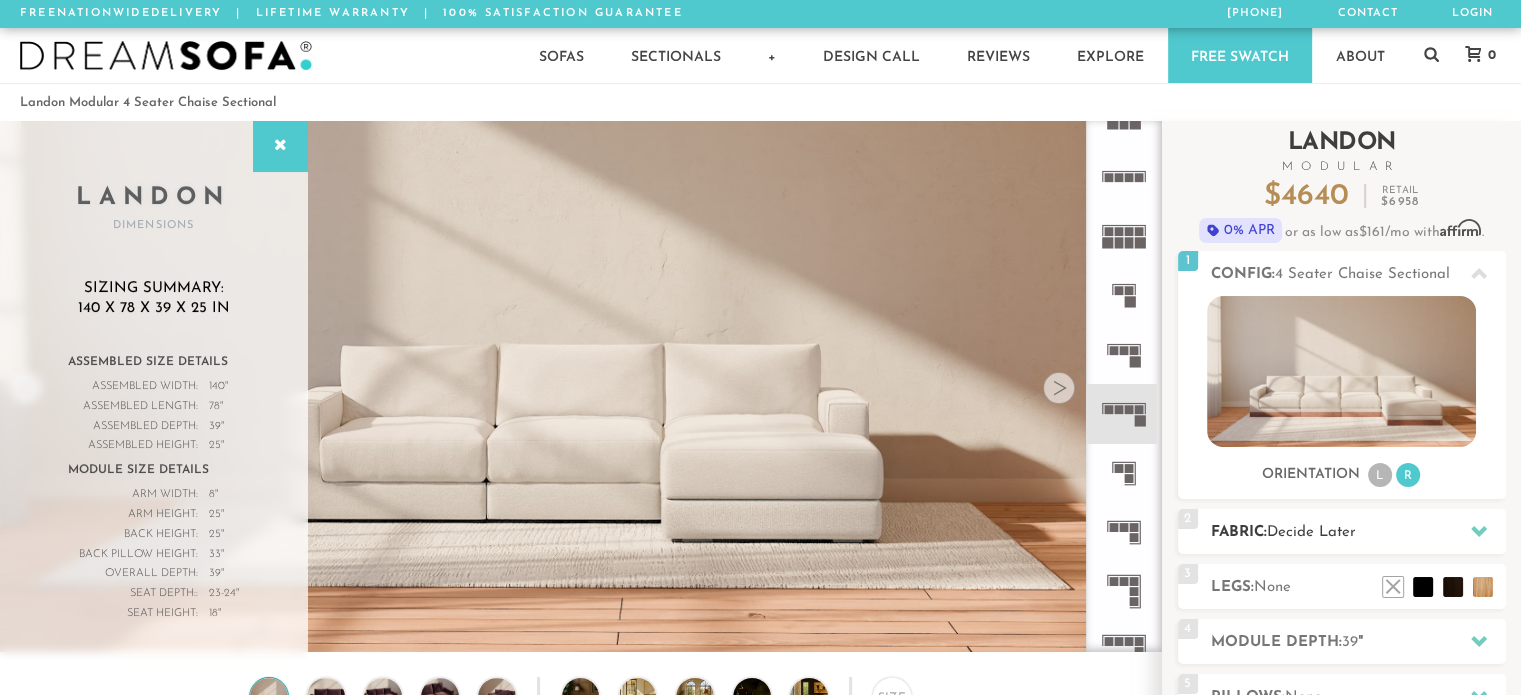 click 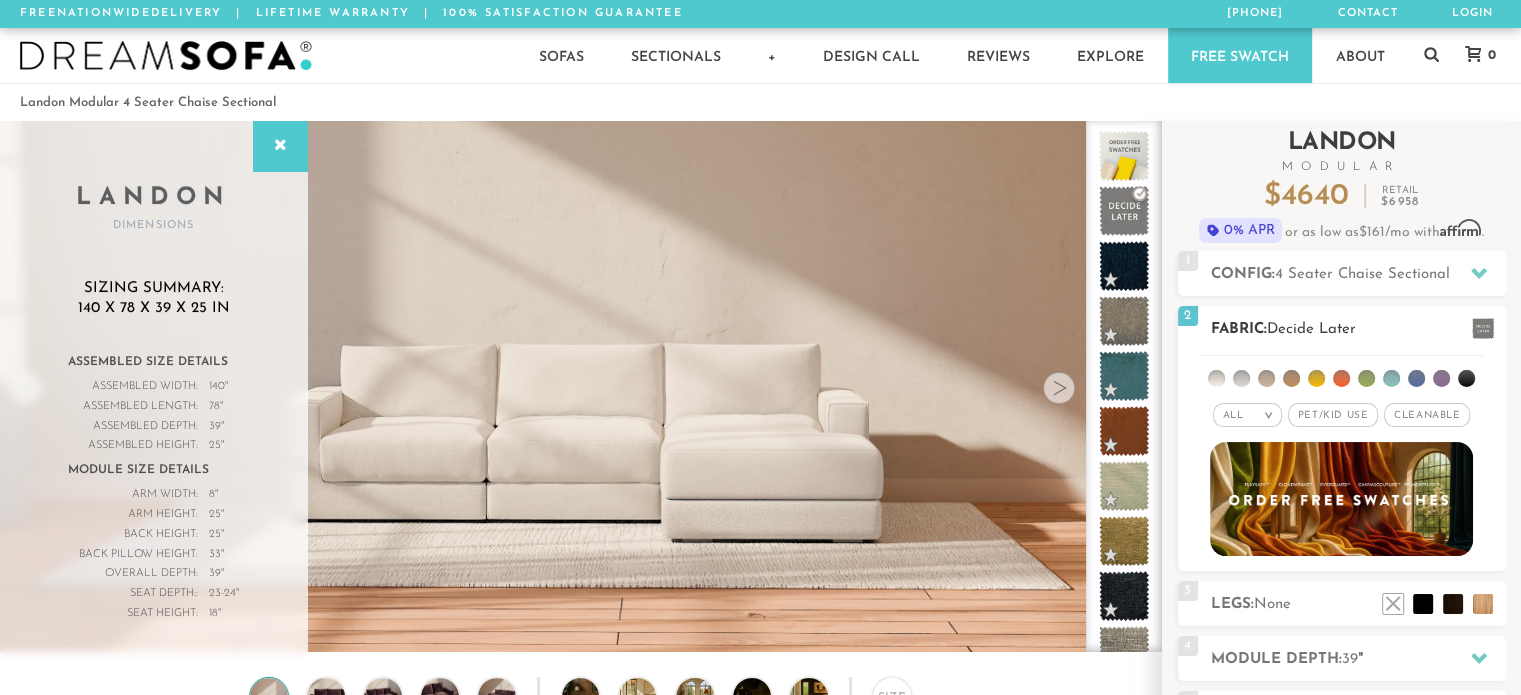 click on "Cleanable x" at bounding box center [1427, 415] 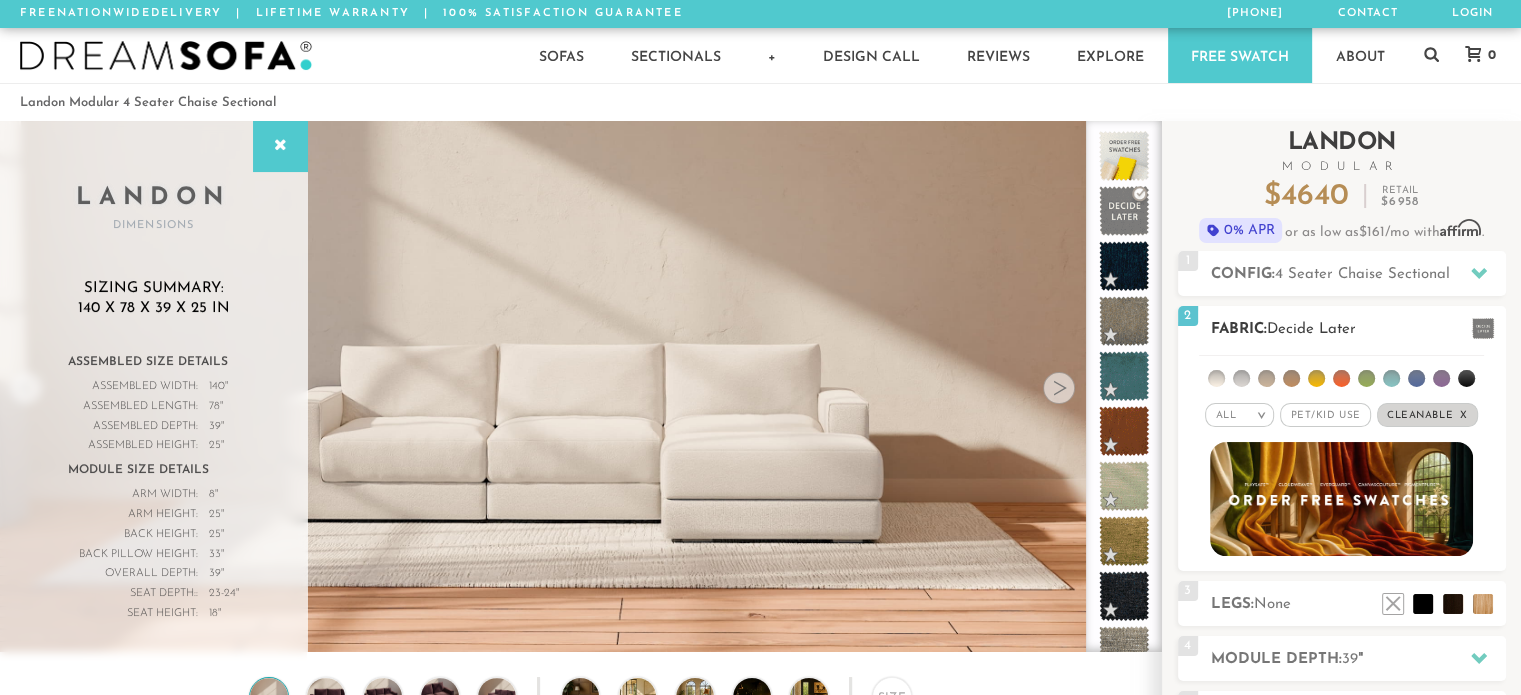 click on "Pet/Kid Use x" at bounding box center [1325, 415] 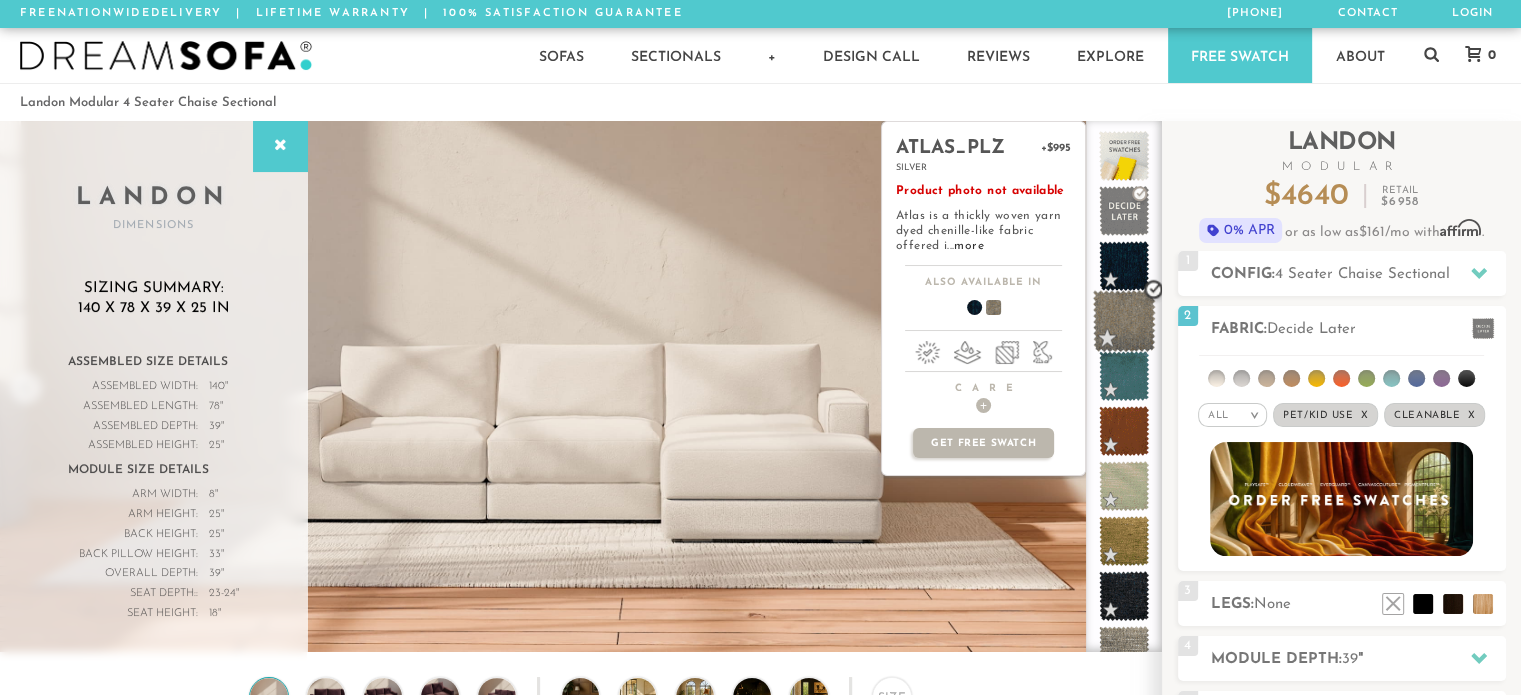 click at bounding box center (1124, 321) 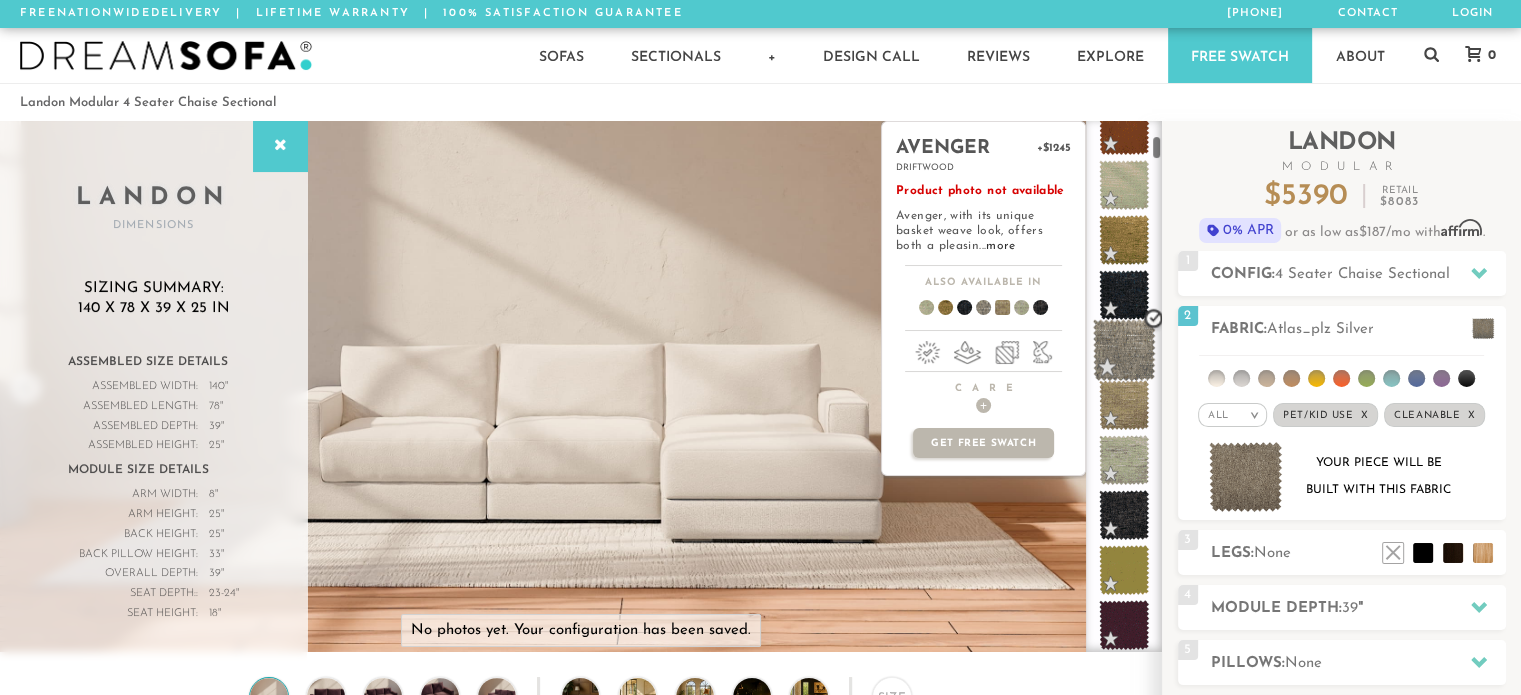 scroll, scrollTop: 304, scrollLeft: 0, axis: vertical 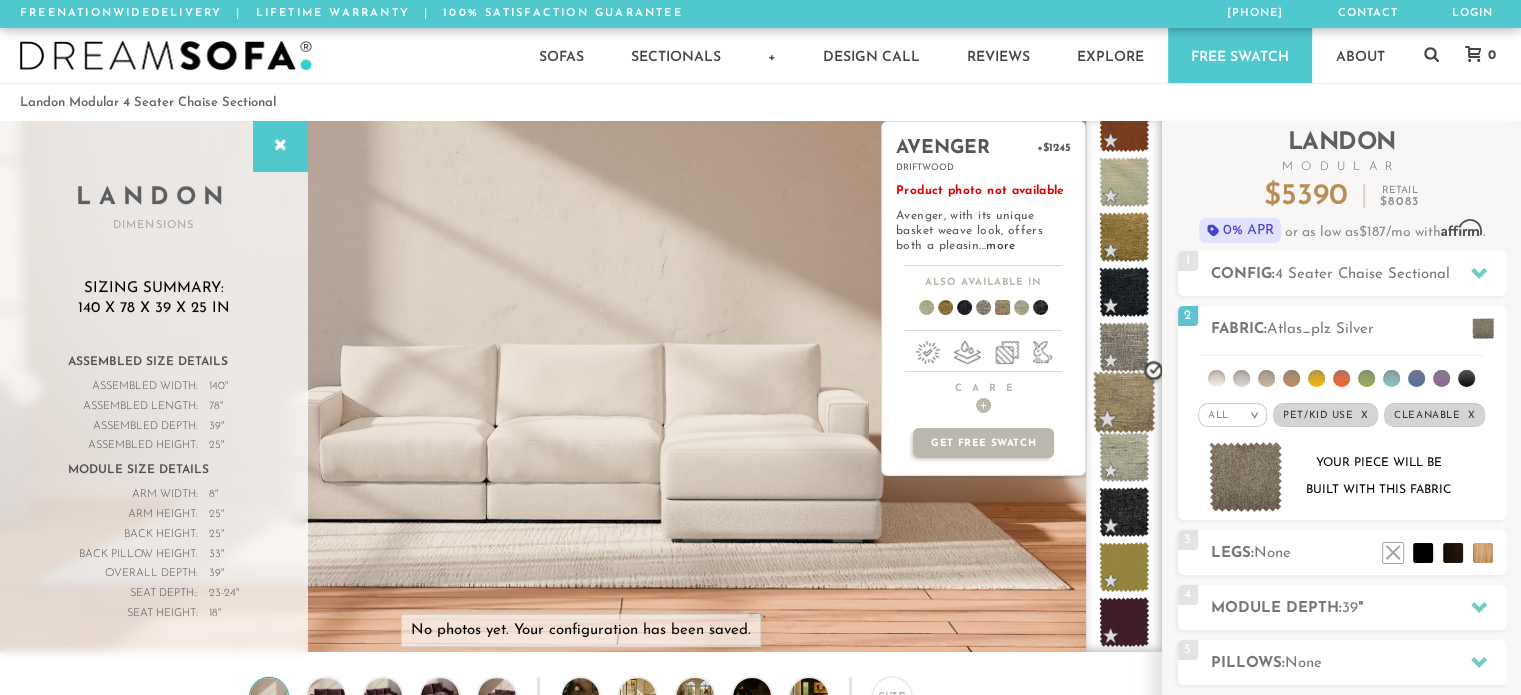 click at bounding box center [1124, 402] 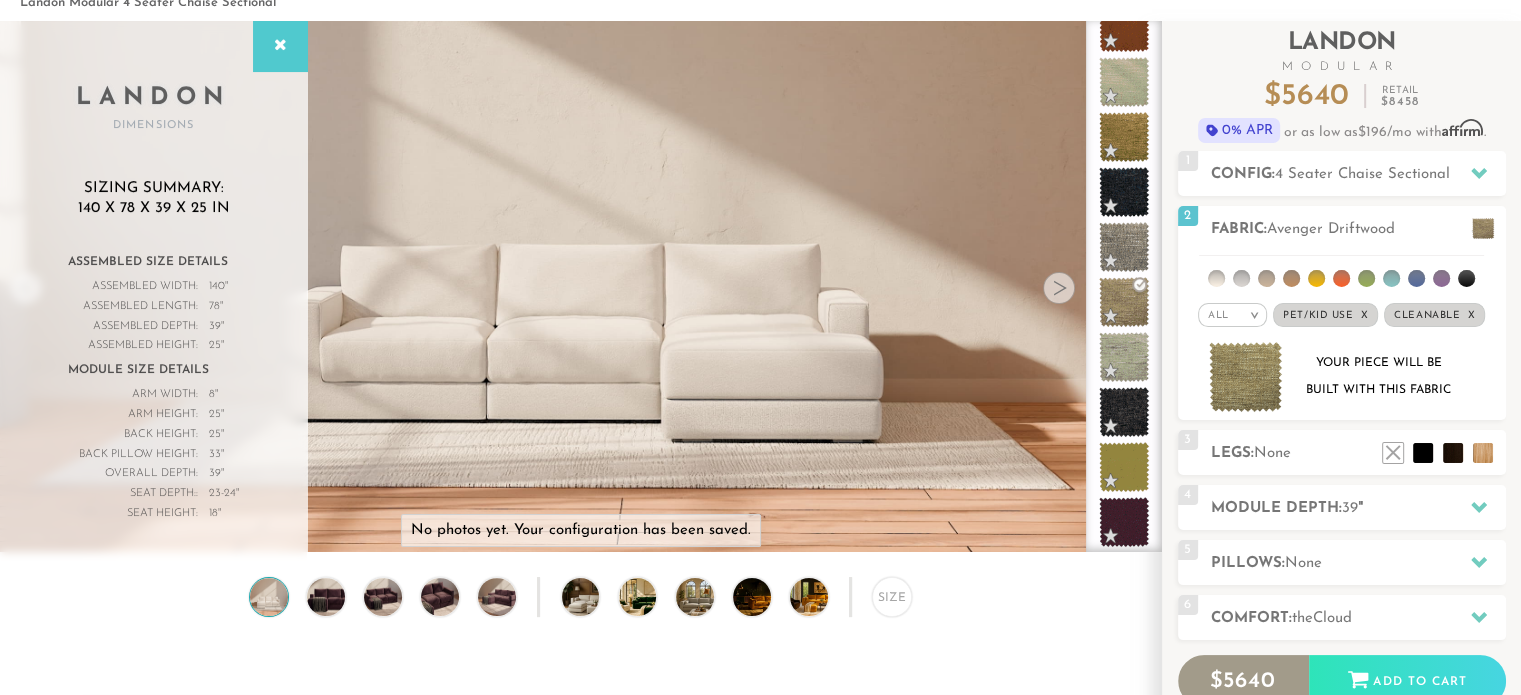 scroll, scrollTop: 103, scrollLeft: 0, axis: vertical 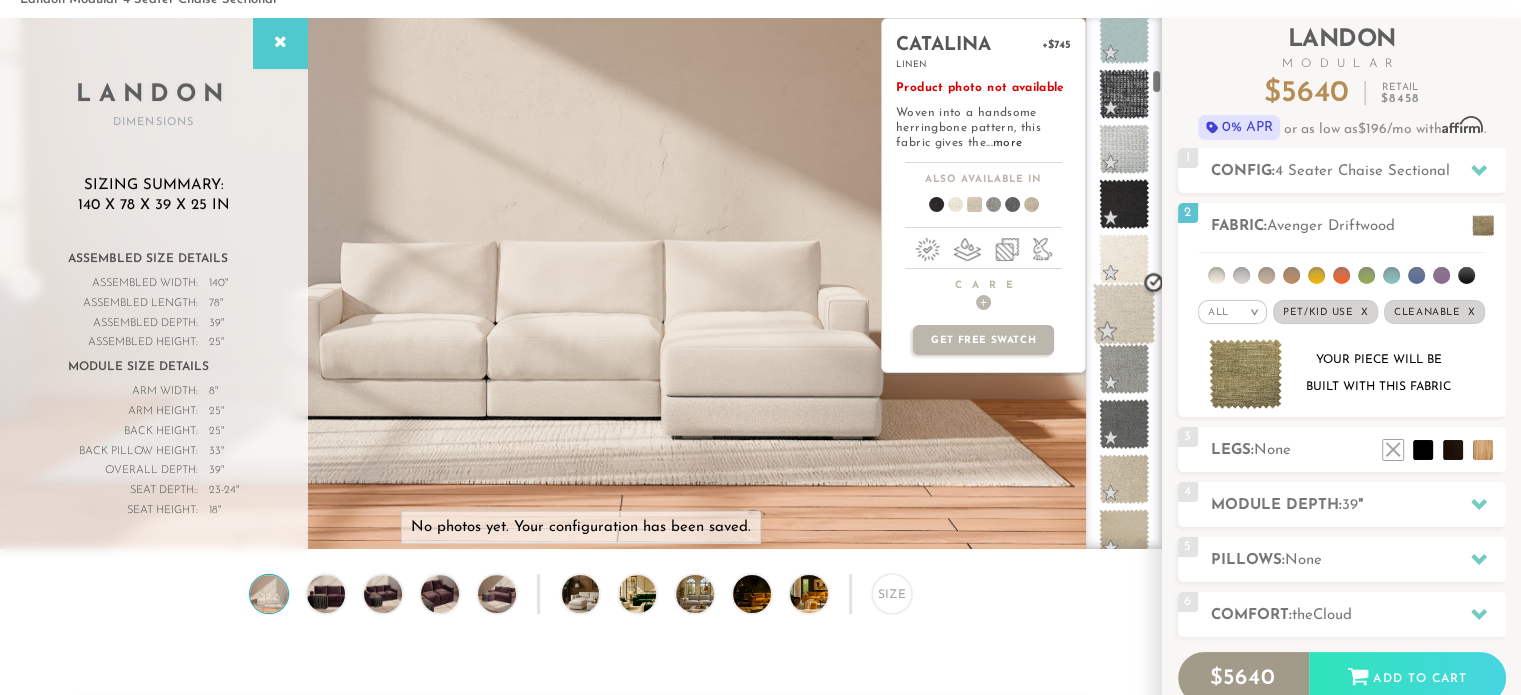 click at bounding box center (1124, 314) 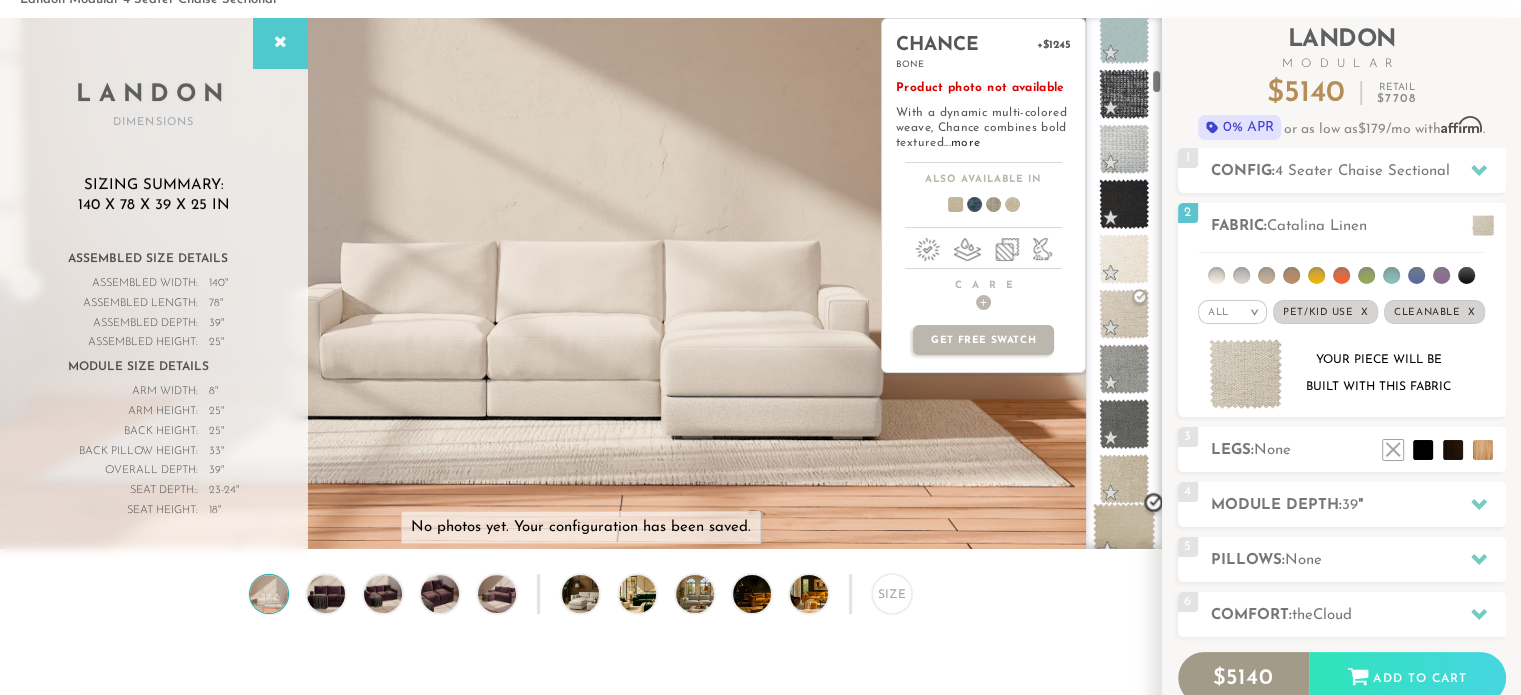 click at bounding box center [1124, 534] 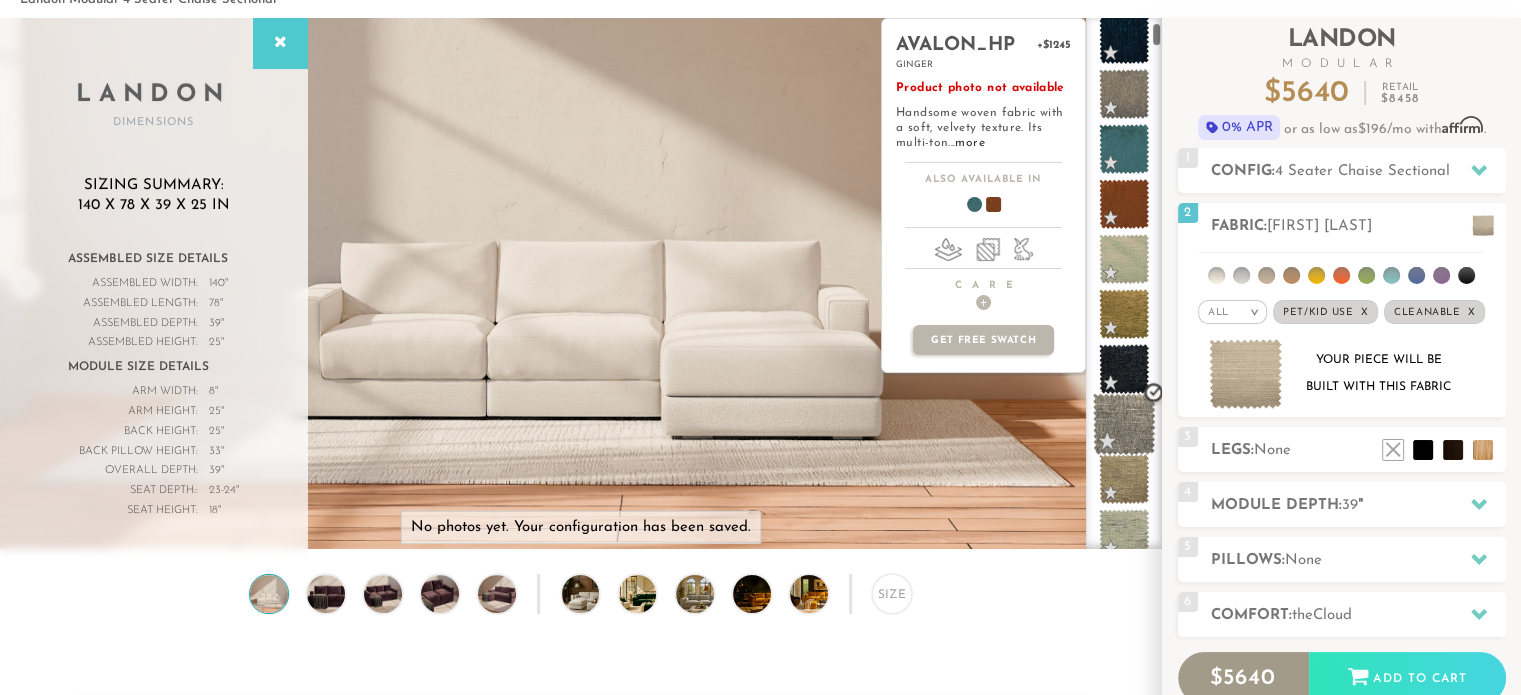 scroll, scrollTop: 0, scrollLeft: 0, axis: both 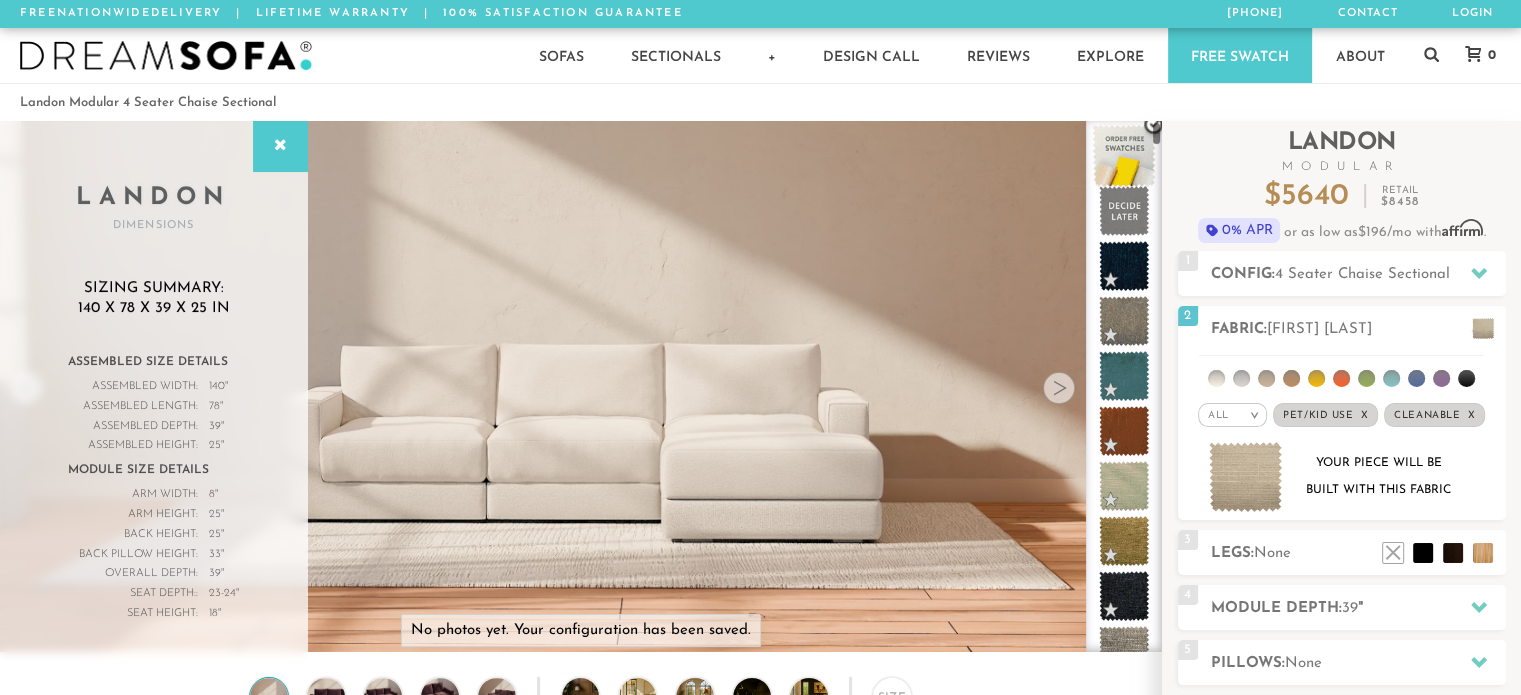 click at bounding box center (1124, 156) 